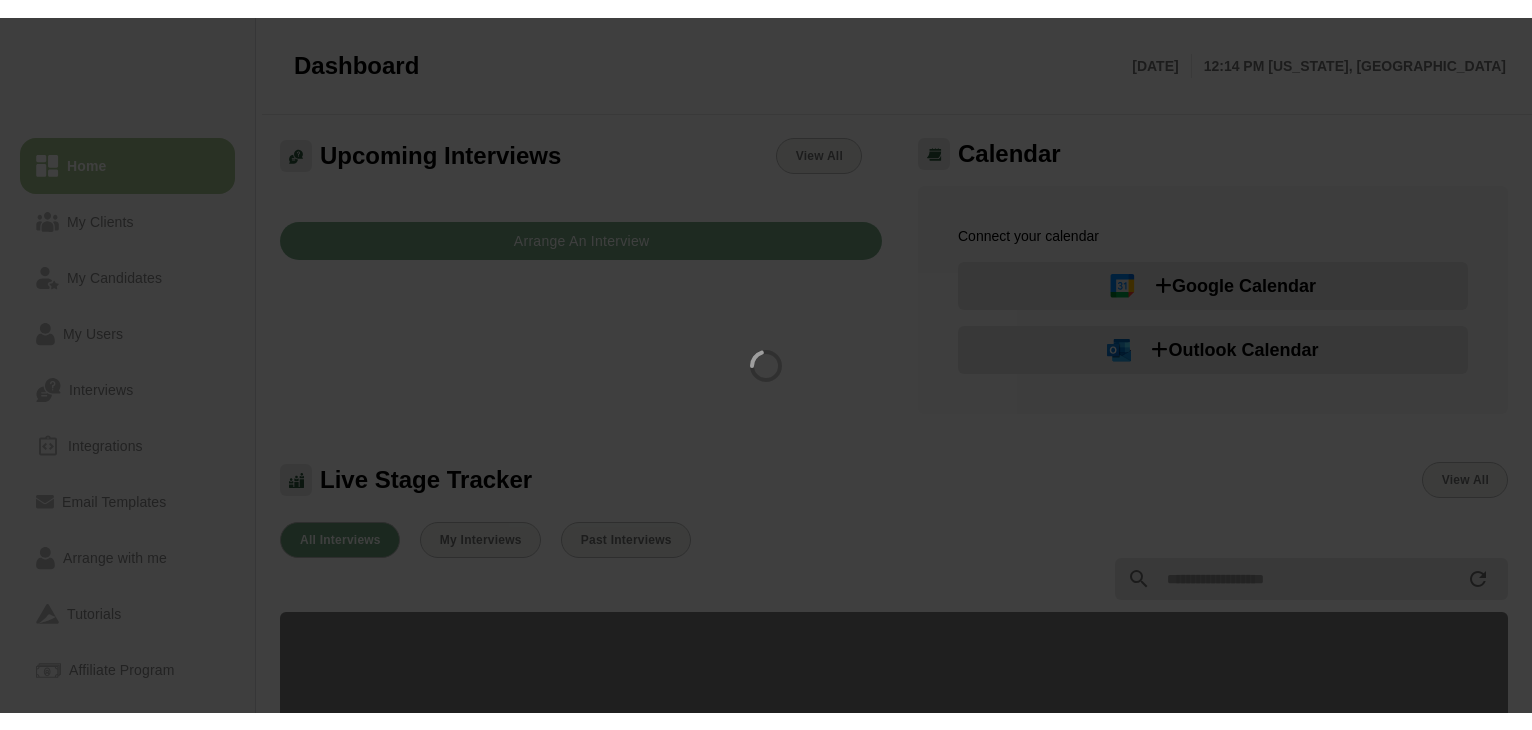 scroll, scrollTop: 0, scrollLeft: 0, axis: both 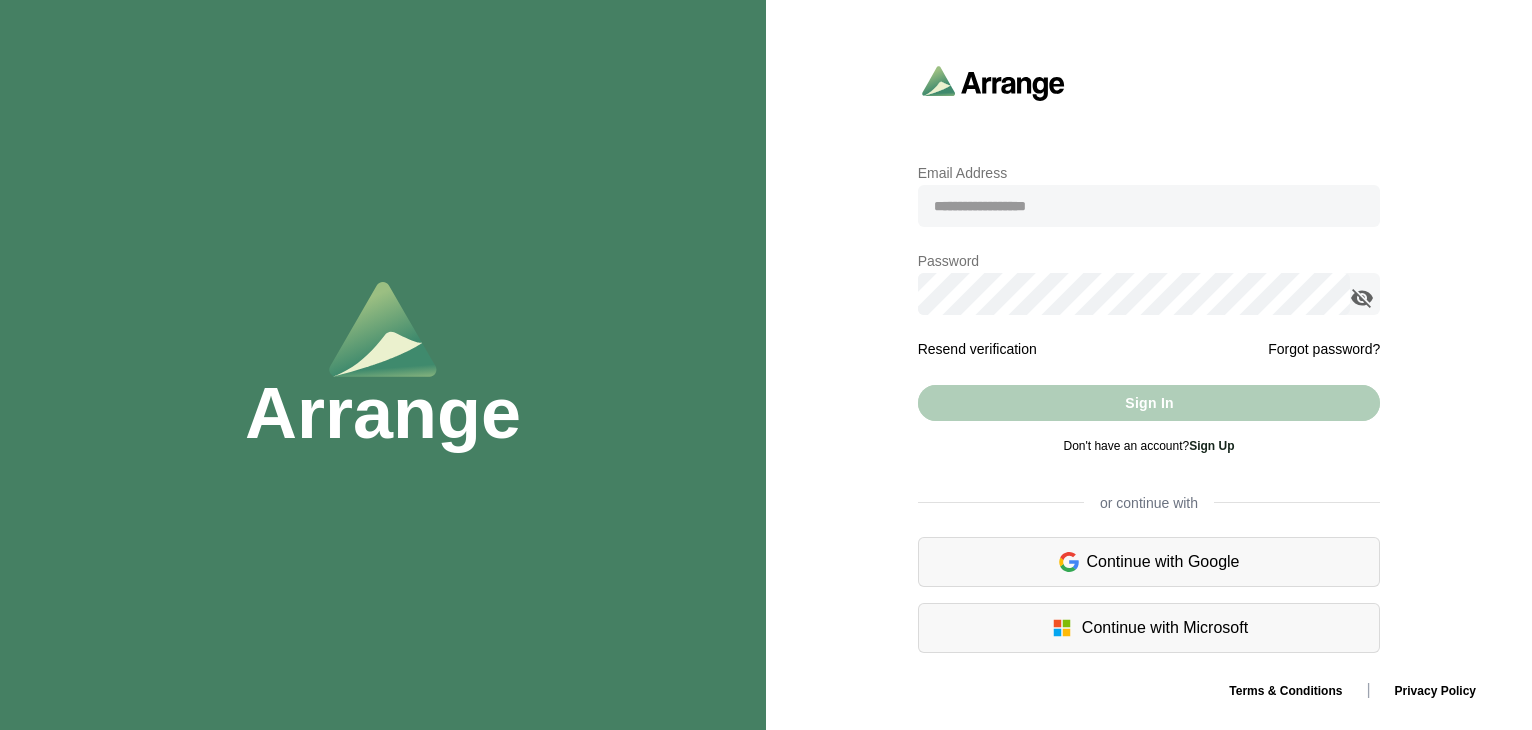 type on "**********" 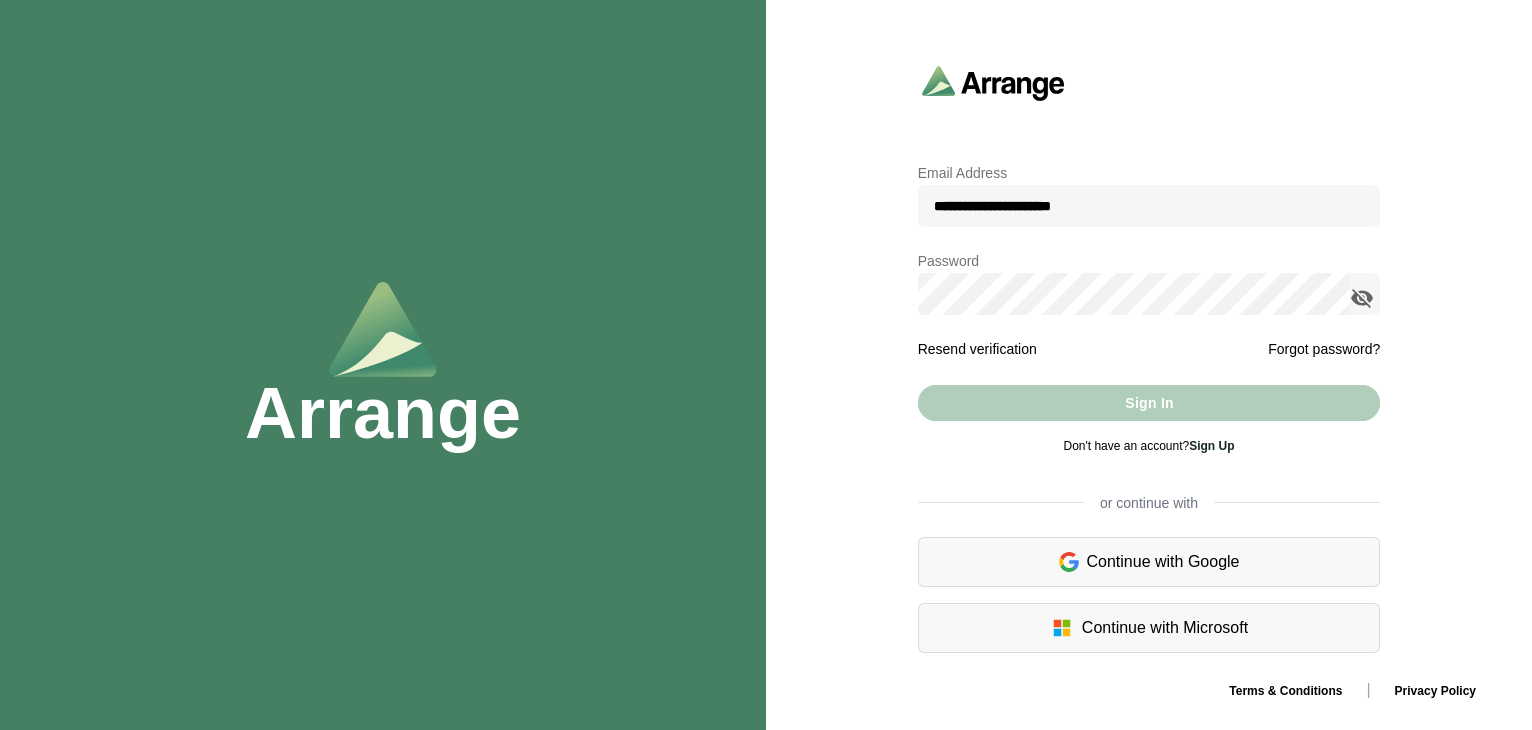 click on "Sign In" 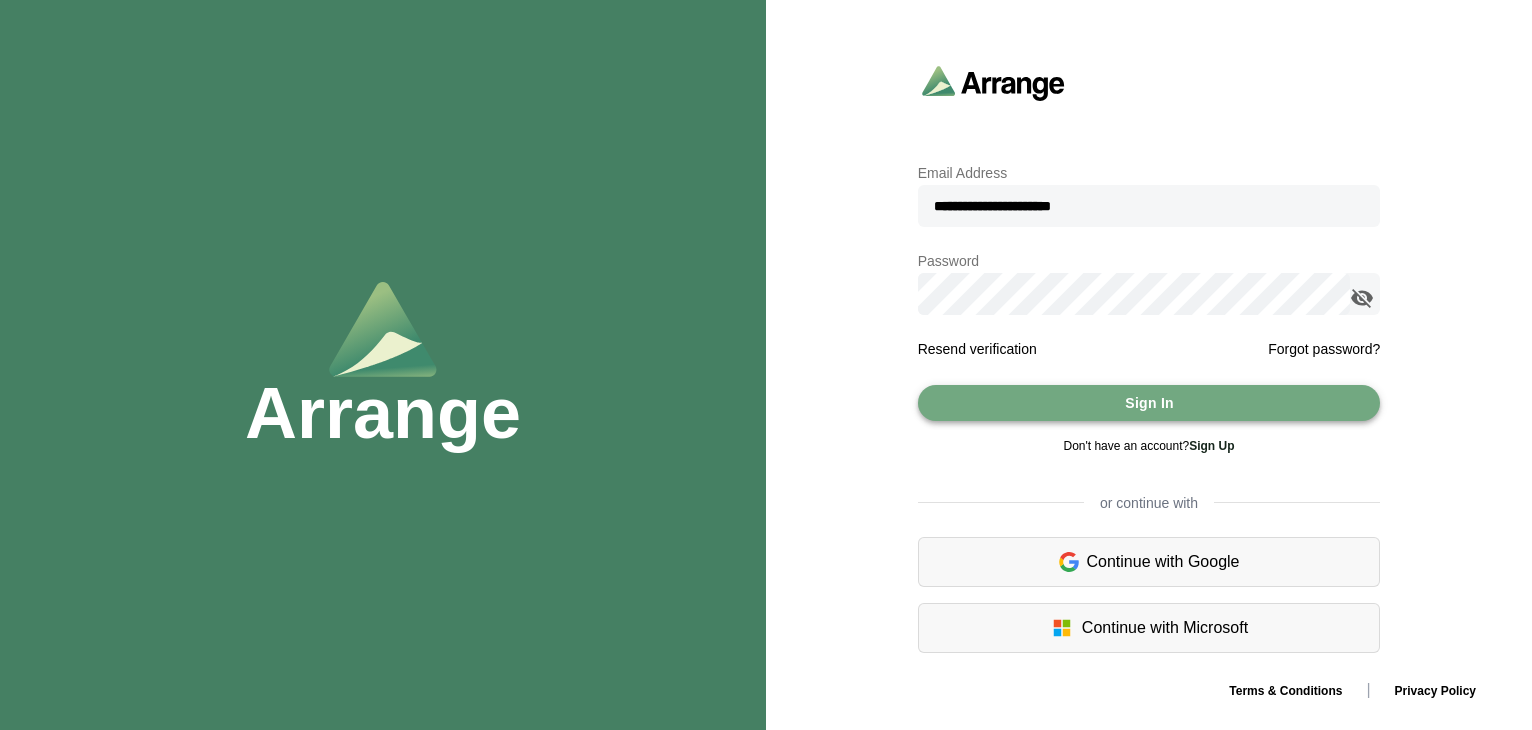 click on "Sign In" 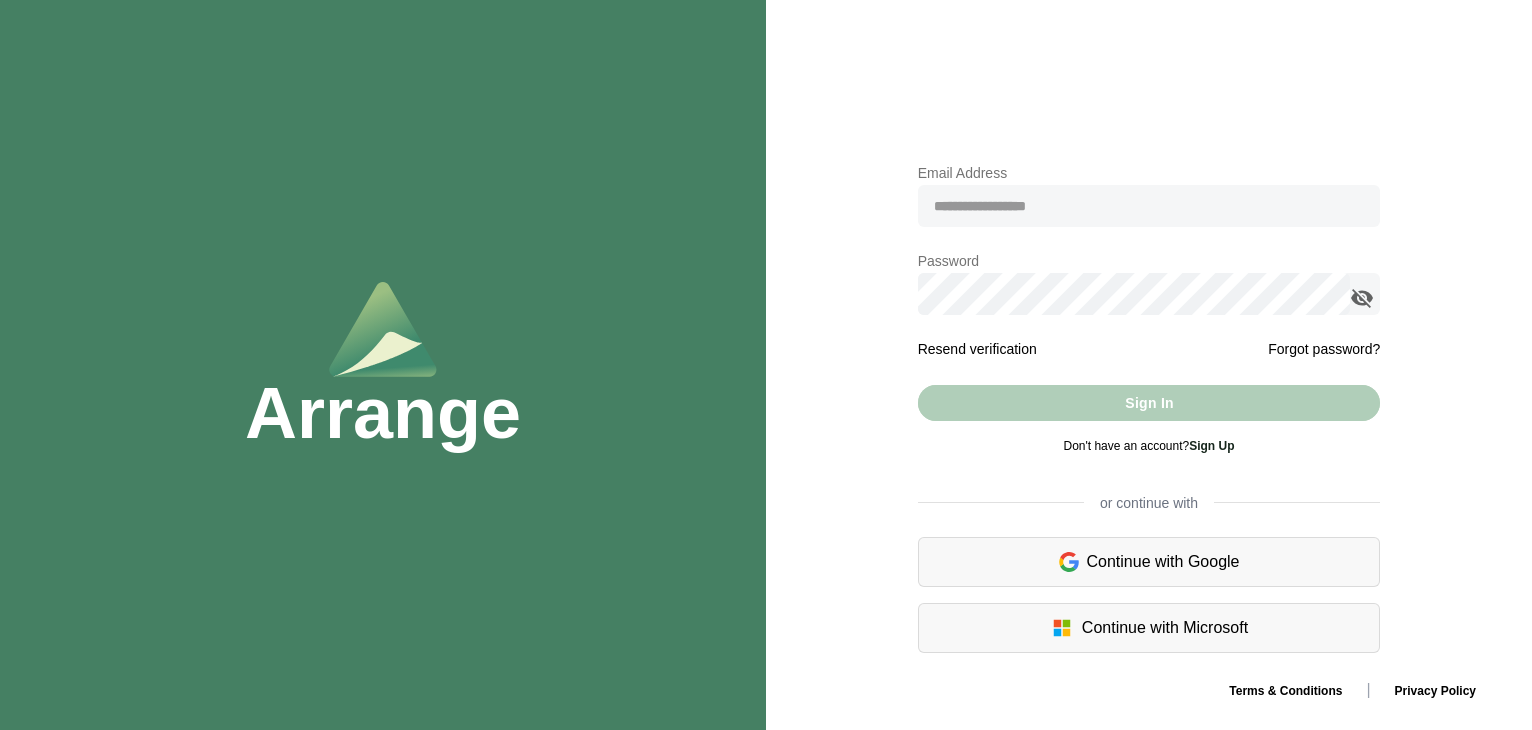 scroll, scrollTop: 0, scrollLeft: 0, axis: both 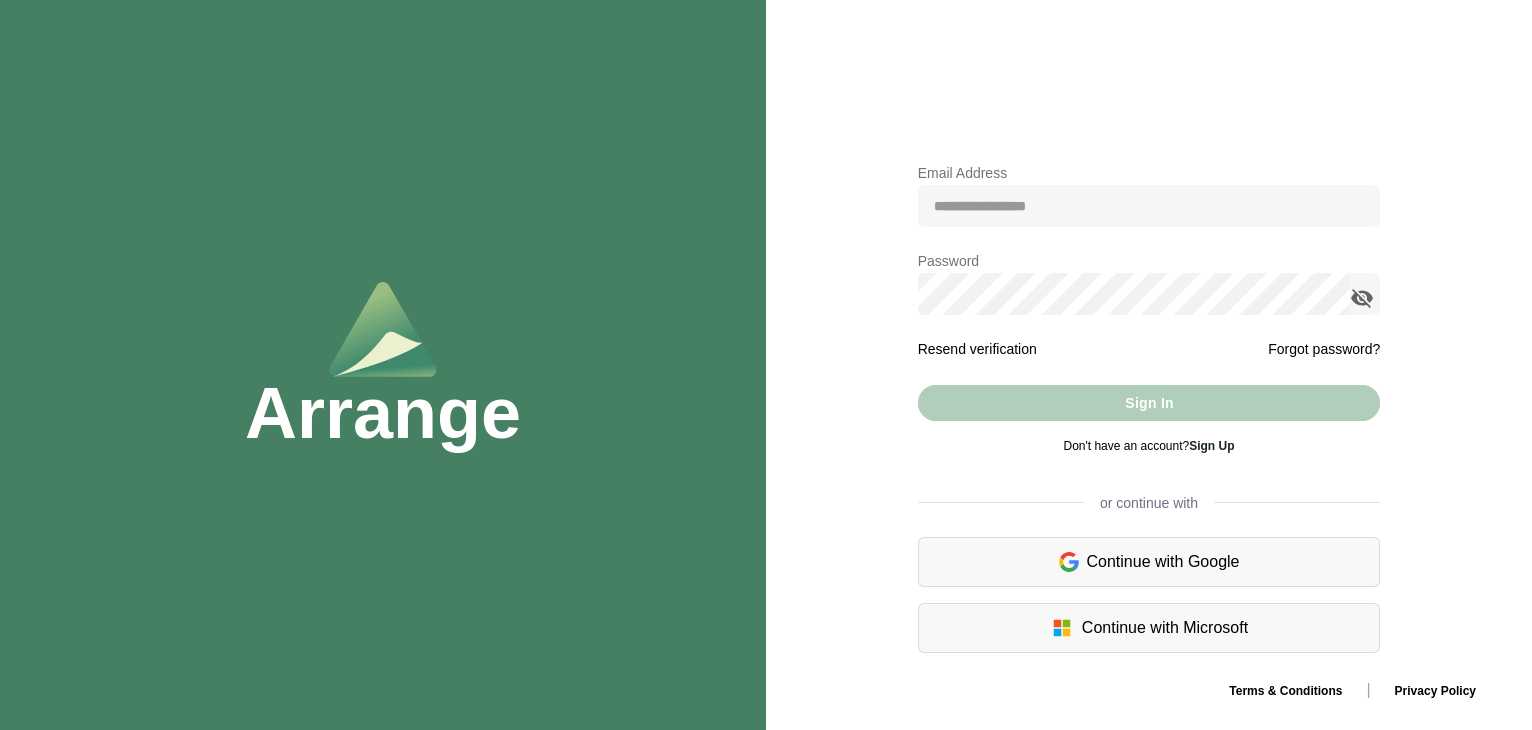 type on "**********" 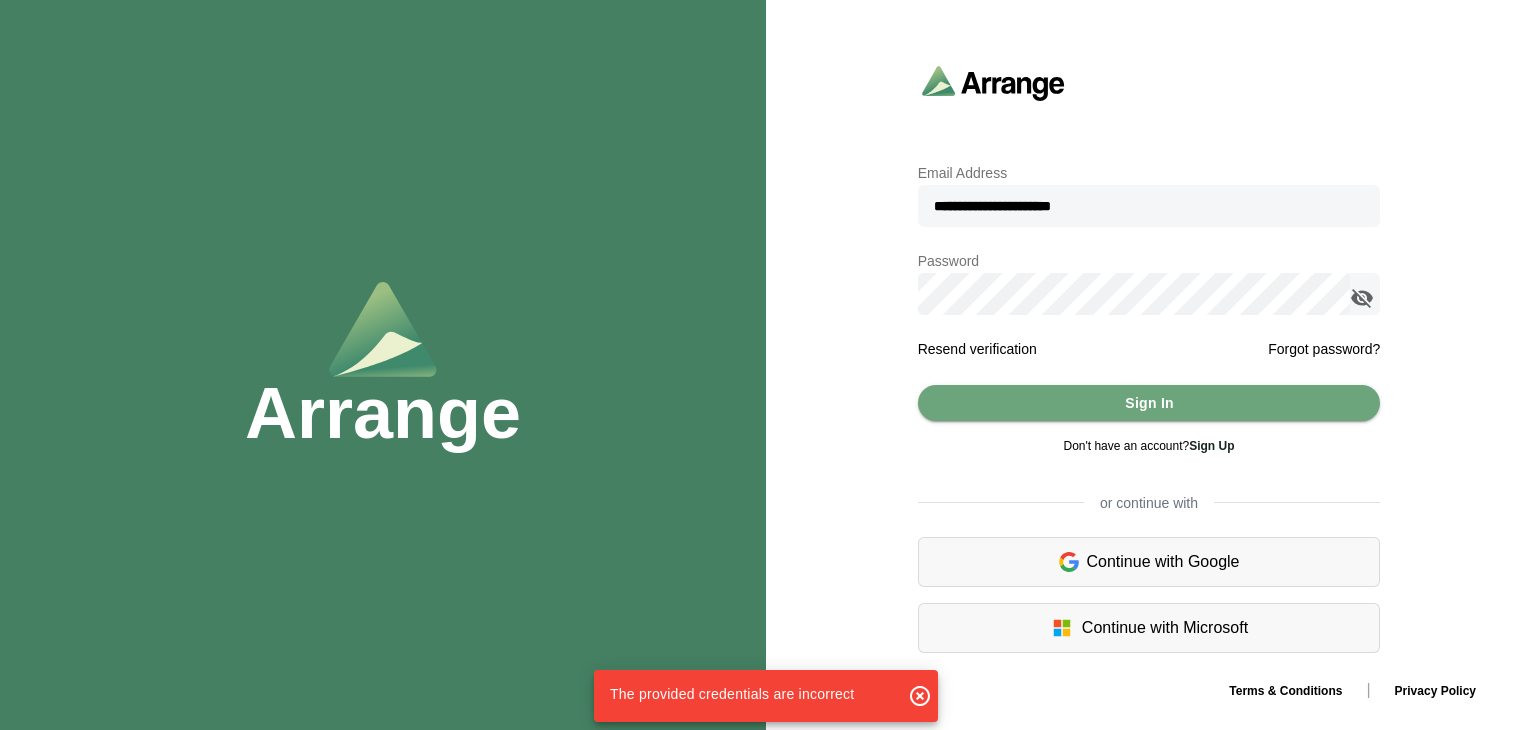 click on "**********" 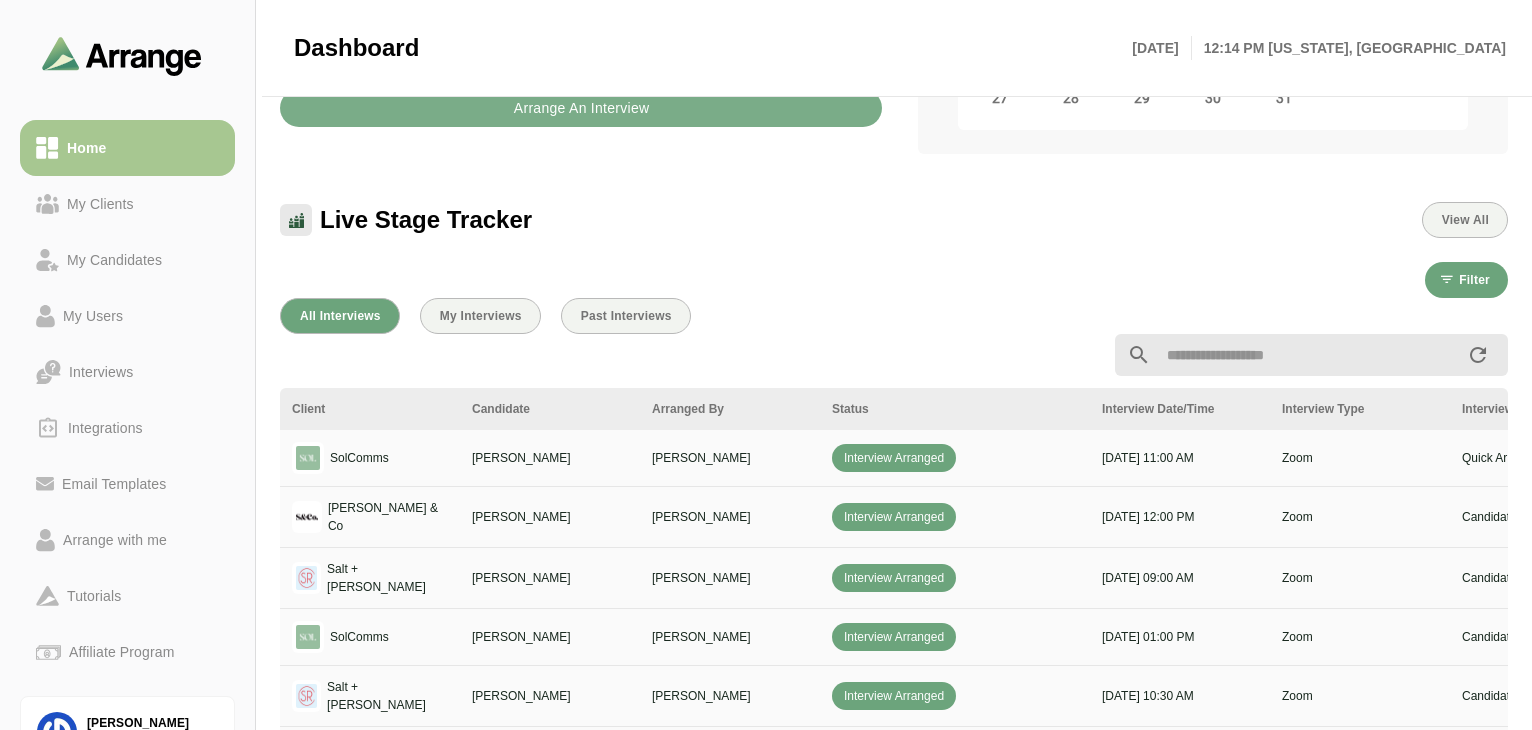 scroll, scrollTop: 456, scrollLeft: 0, axis: vertical 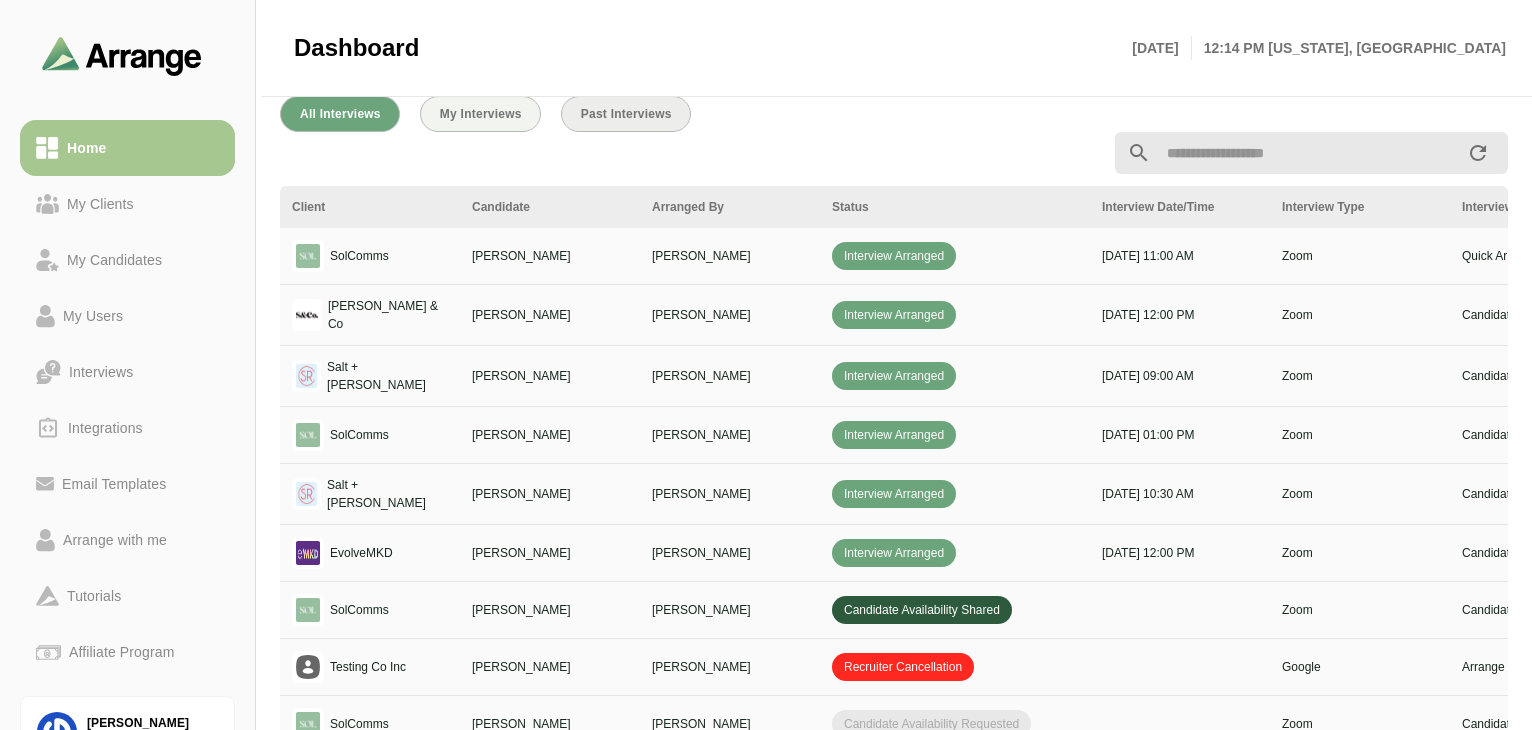 click on "Past Interviews" 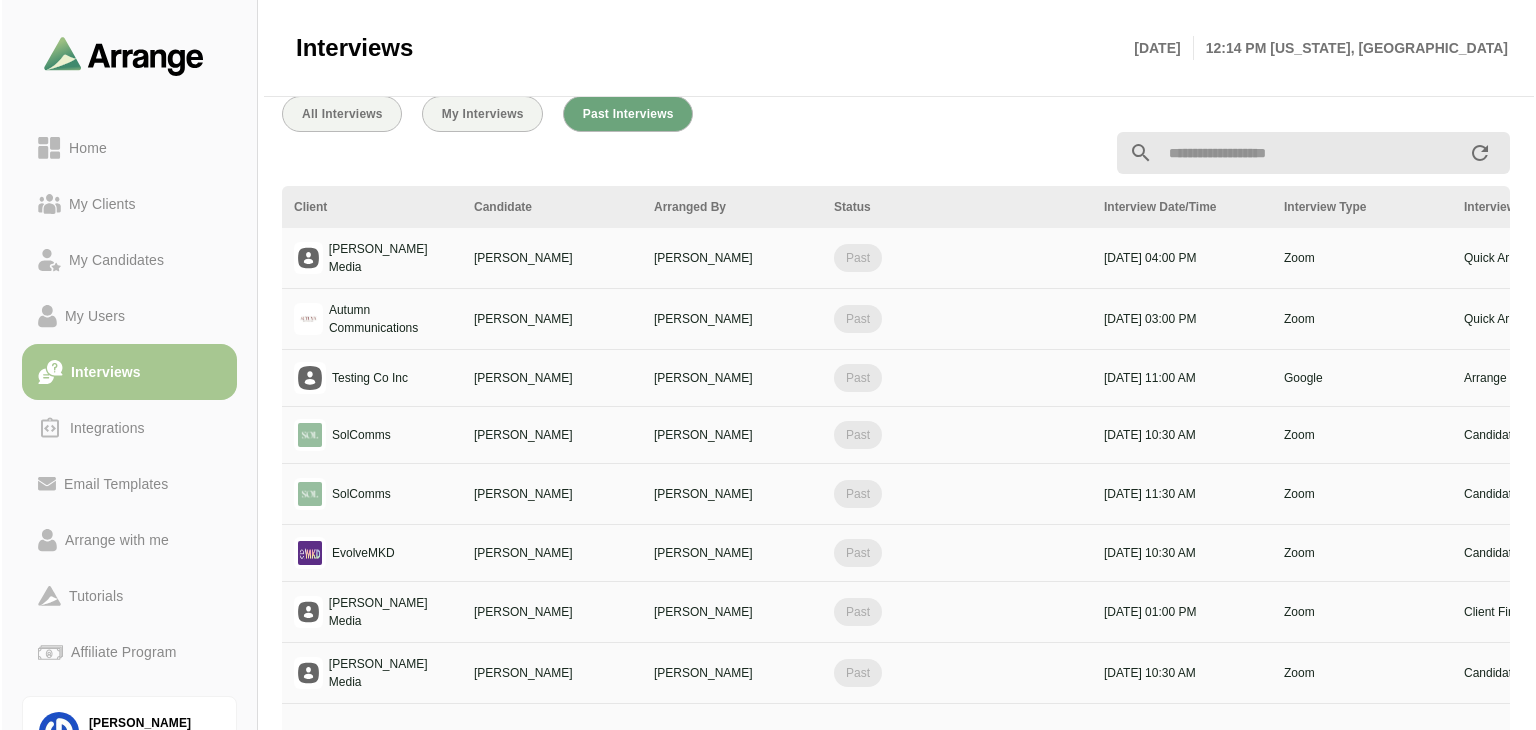scroll, scrollTop: 0, scrollLeft: 0, axis: both 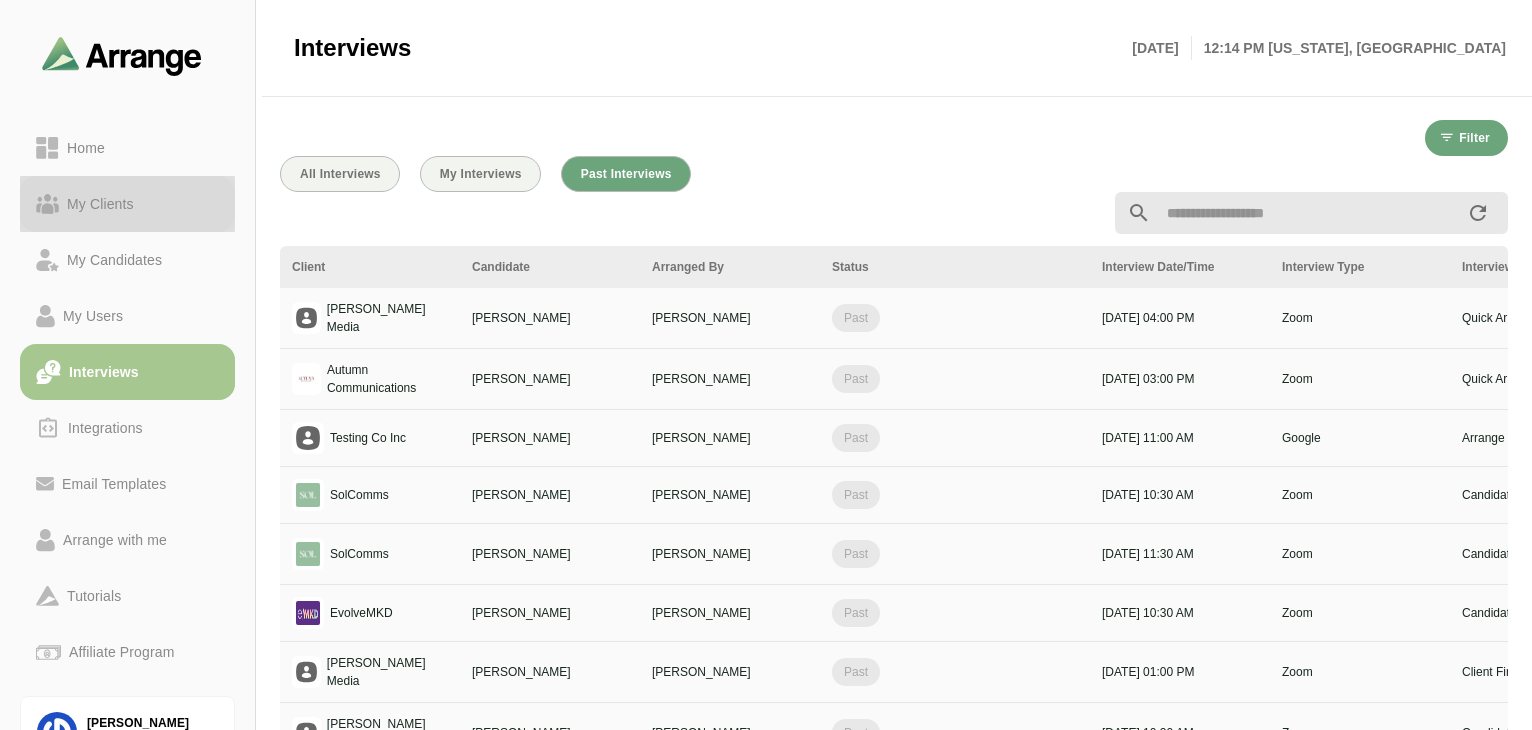 click on "My Clients" at bounding box center [100, 204] 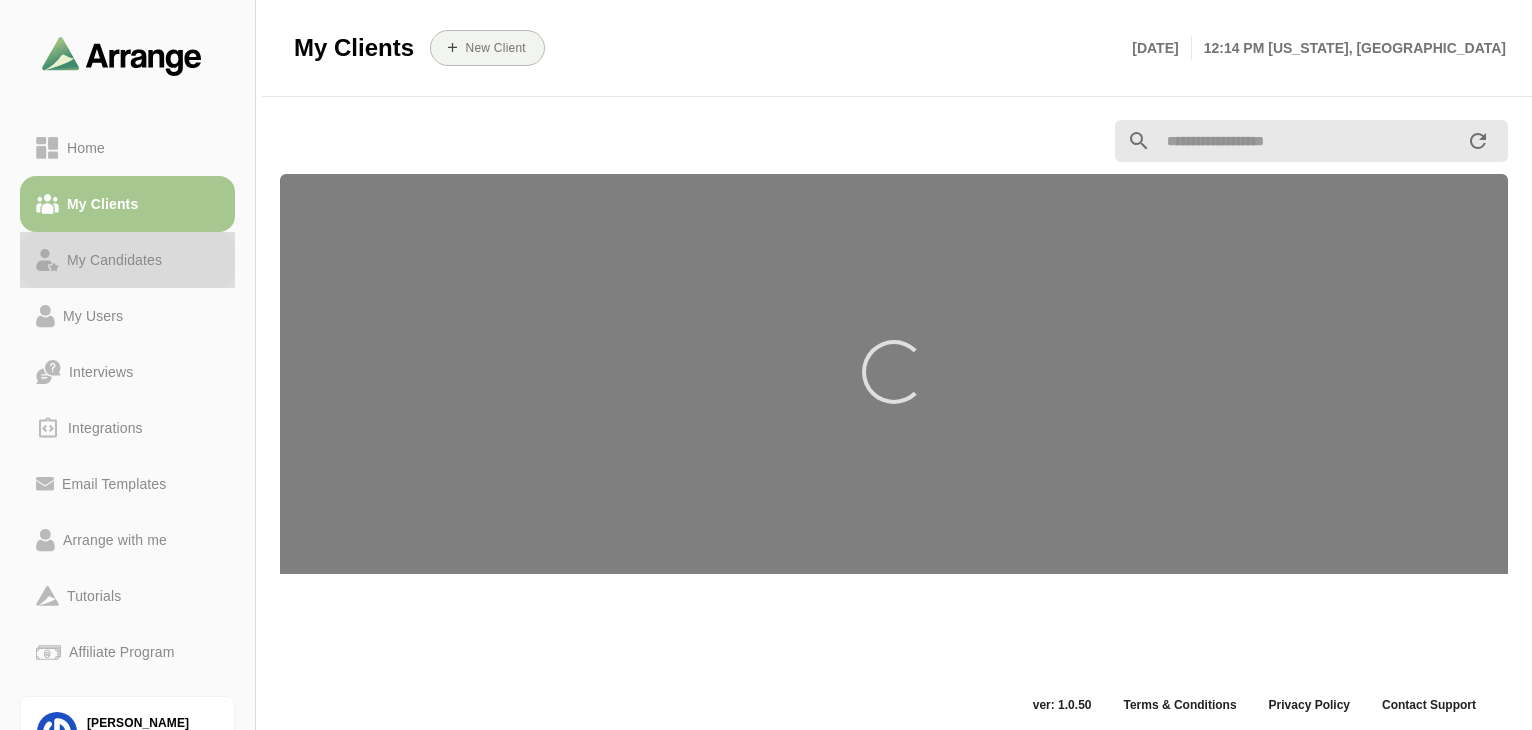 click on "My Candidates" 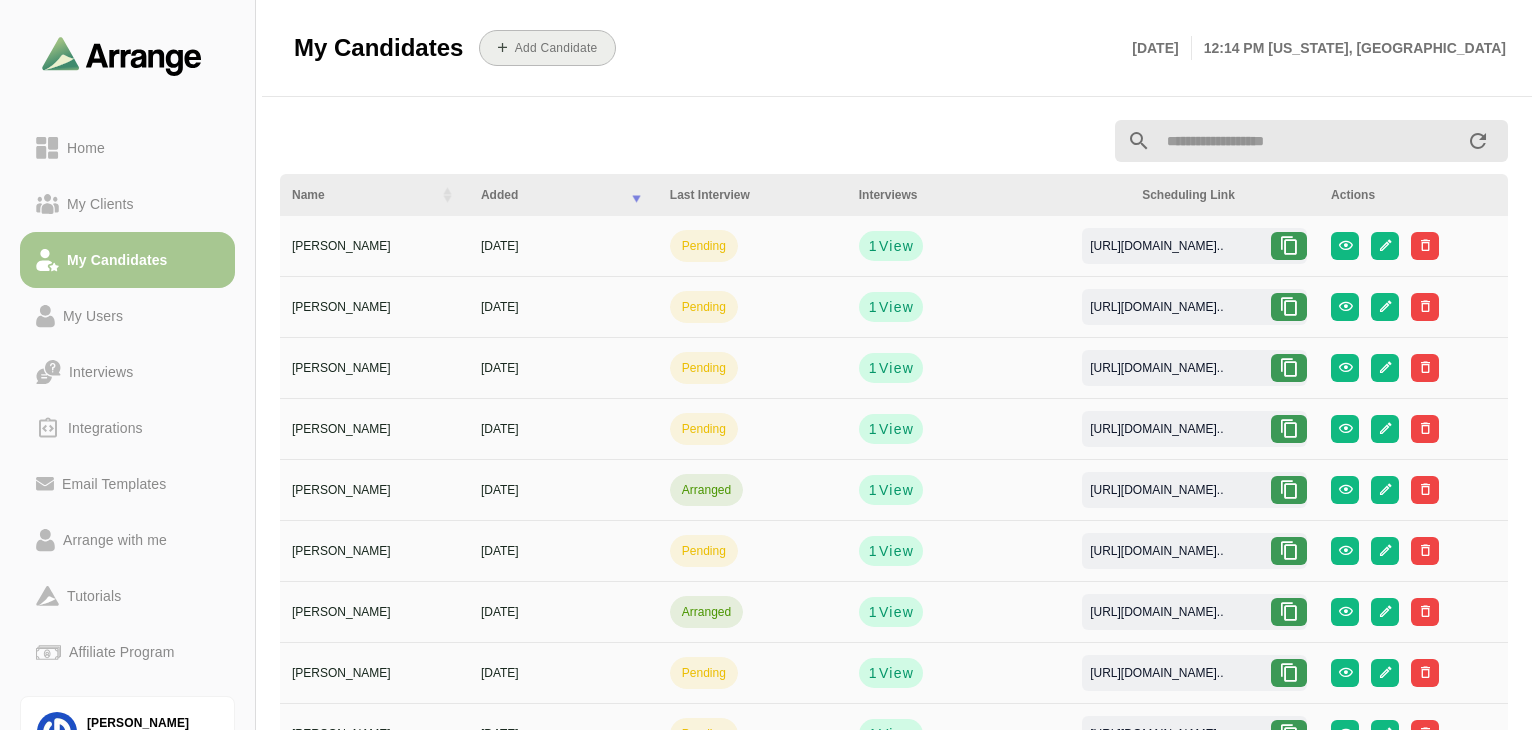 click on "Add Candidate" 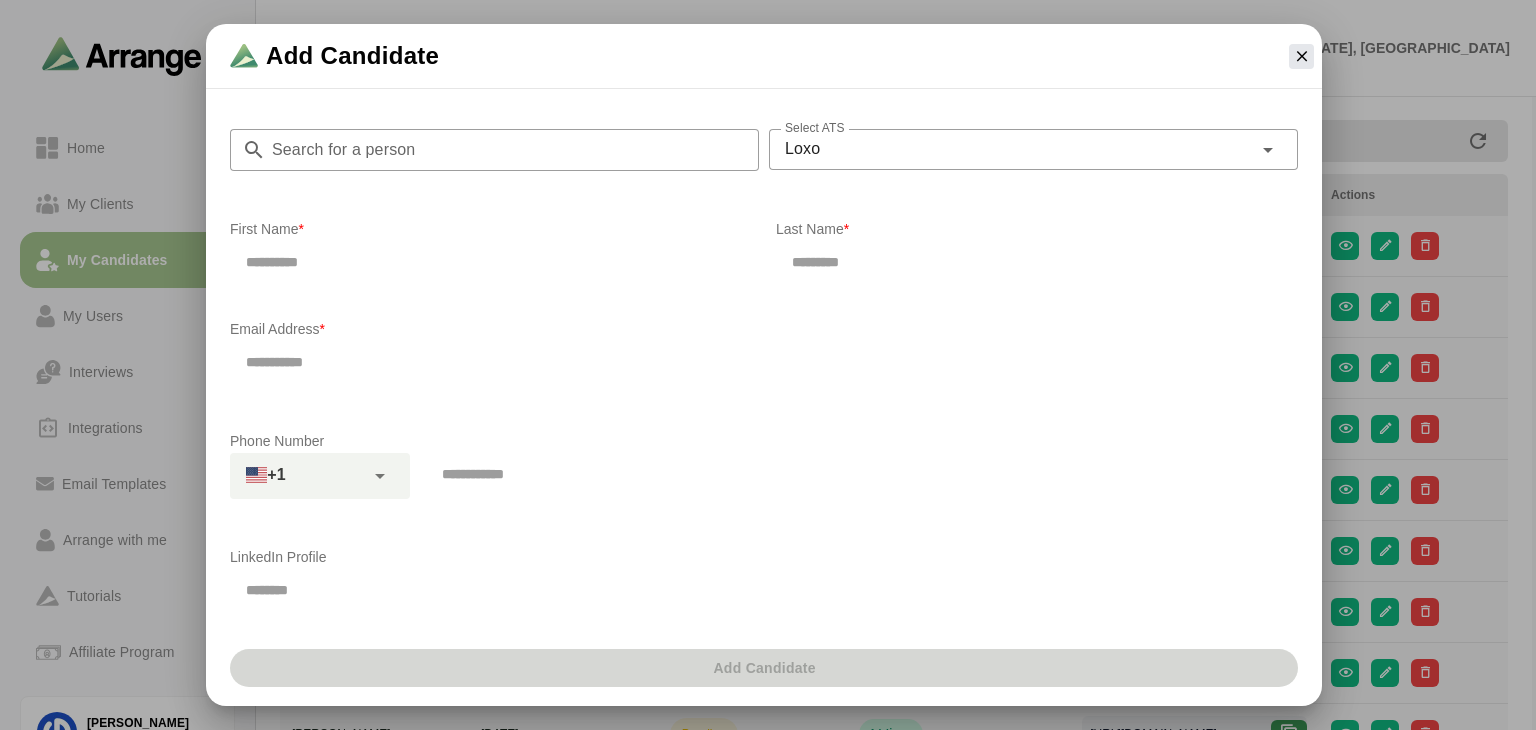 type 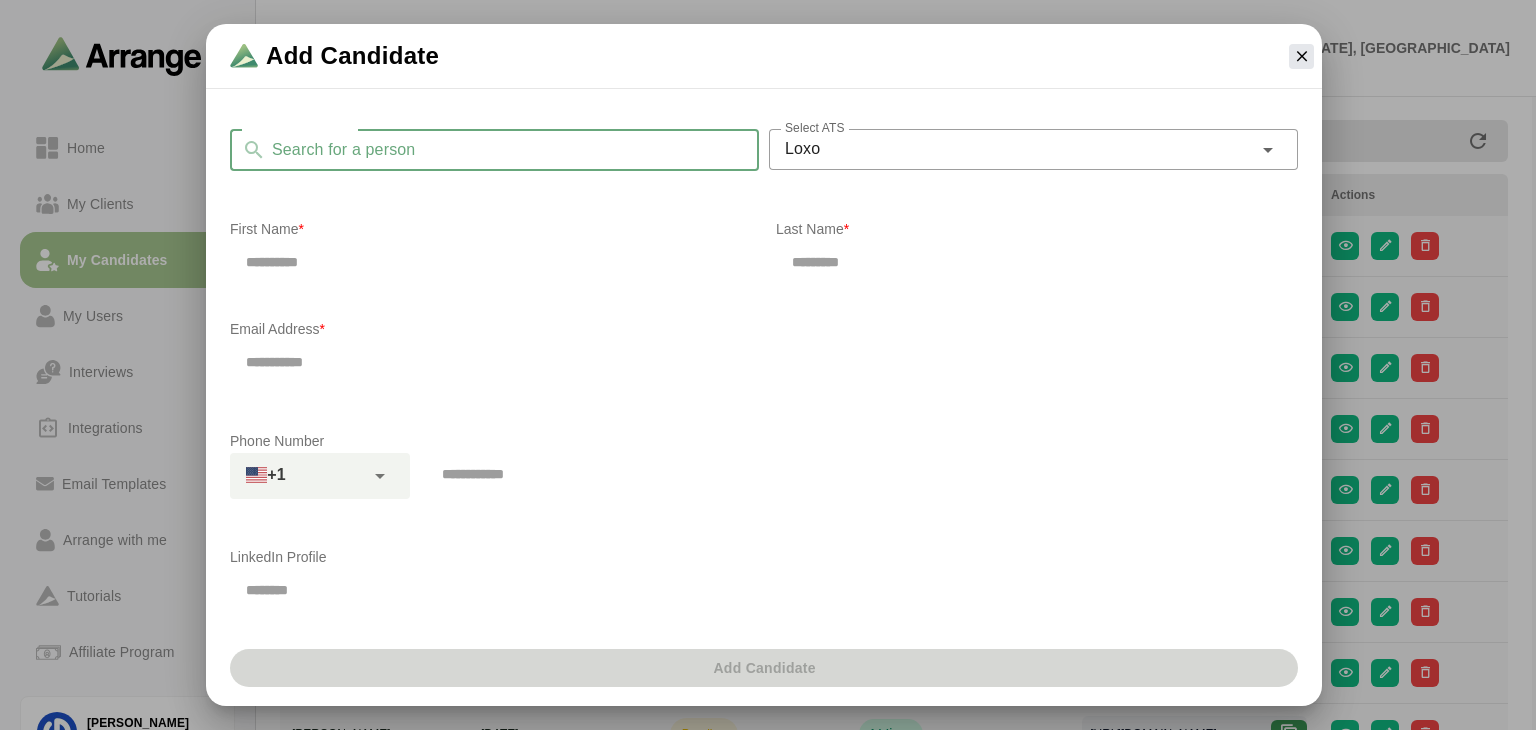 click on "Search for a person" 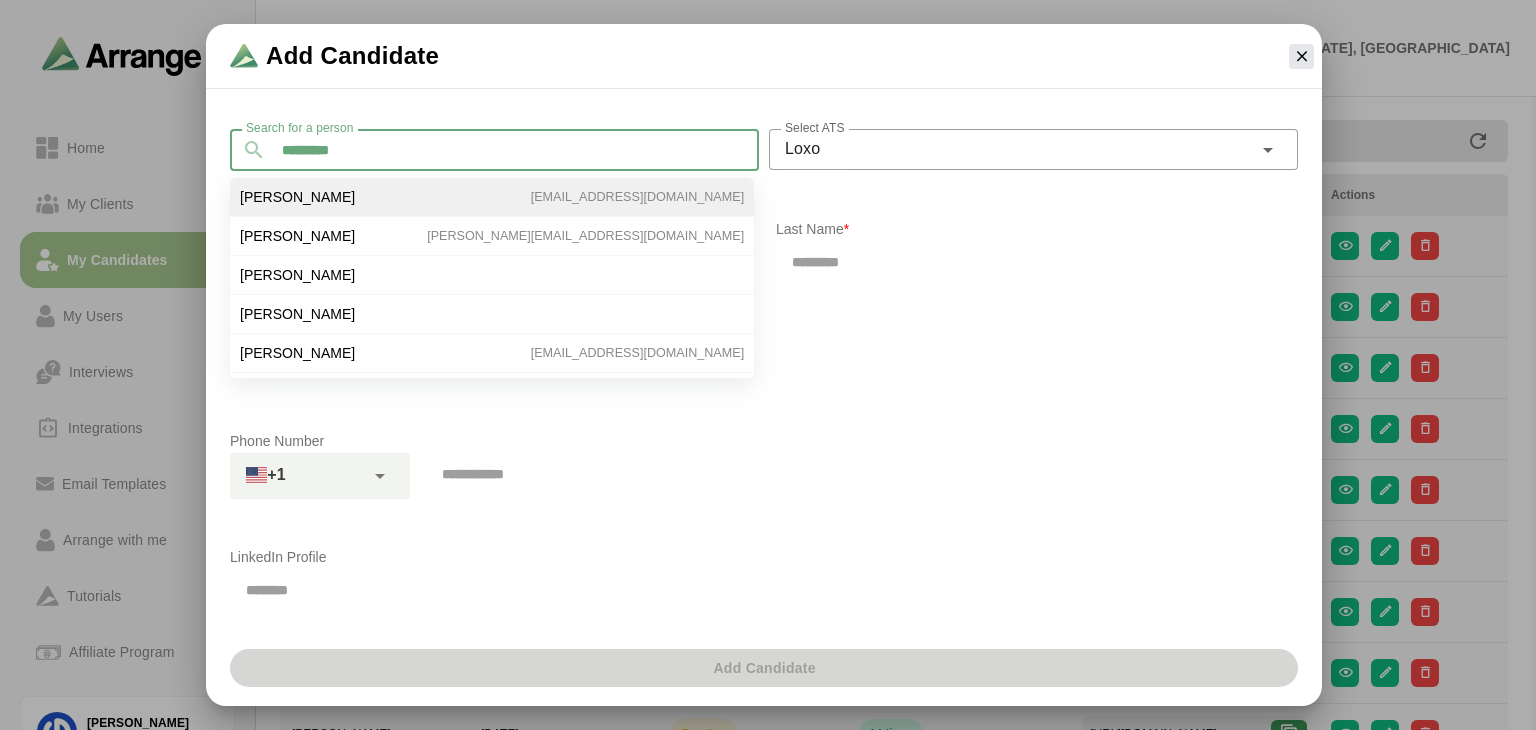 type on "*********" 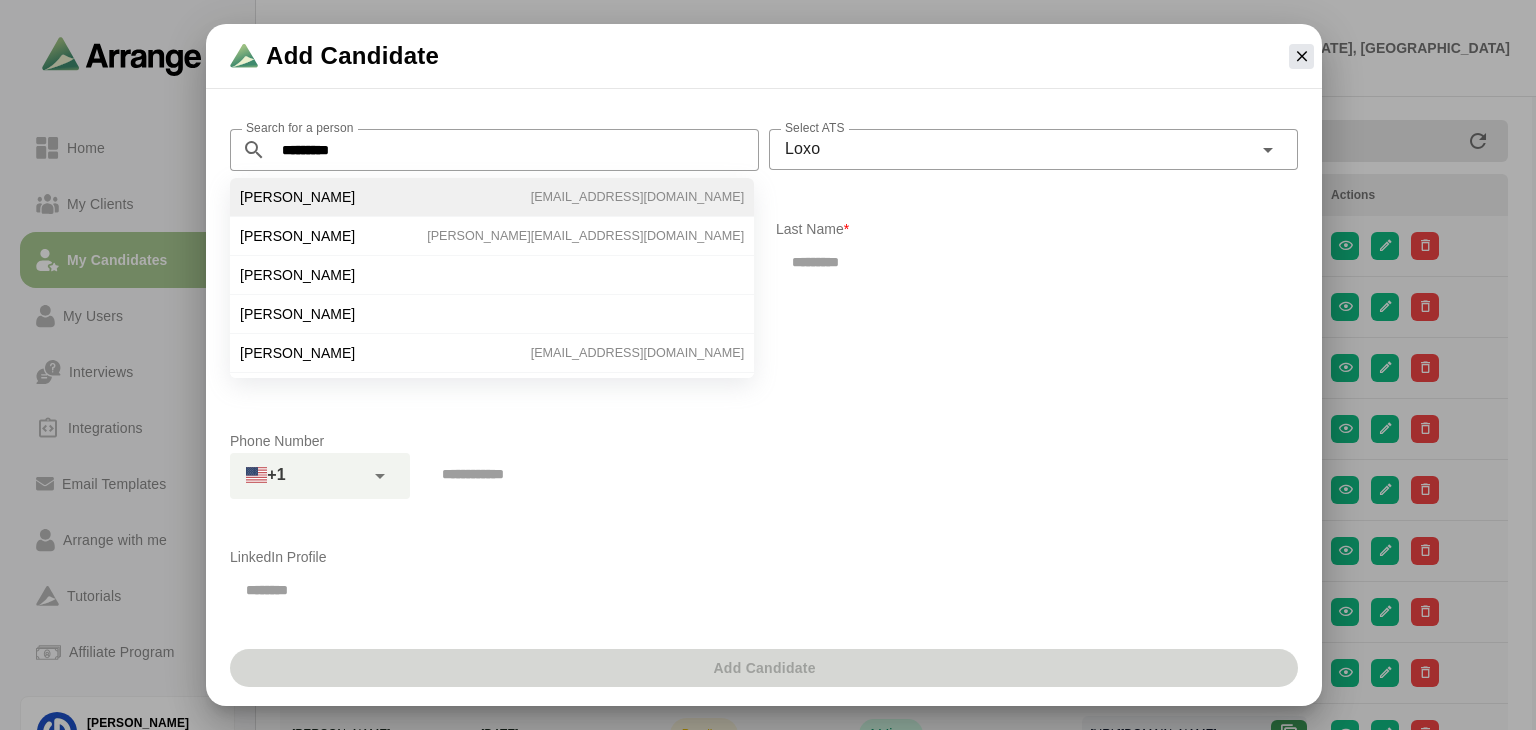 click on "[PERSON_NAME] [PERSON_NAME][EMAIL_ADDRESS][DOMAIN_NAME]" 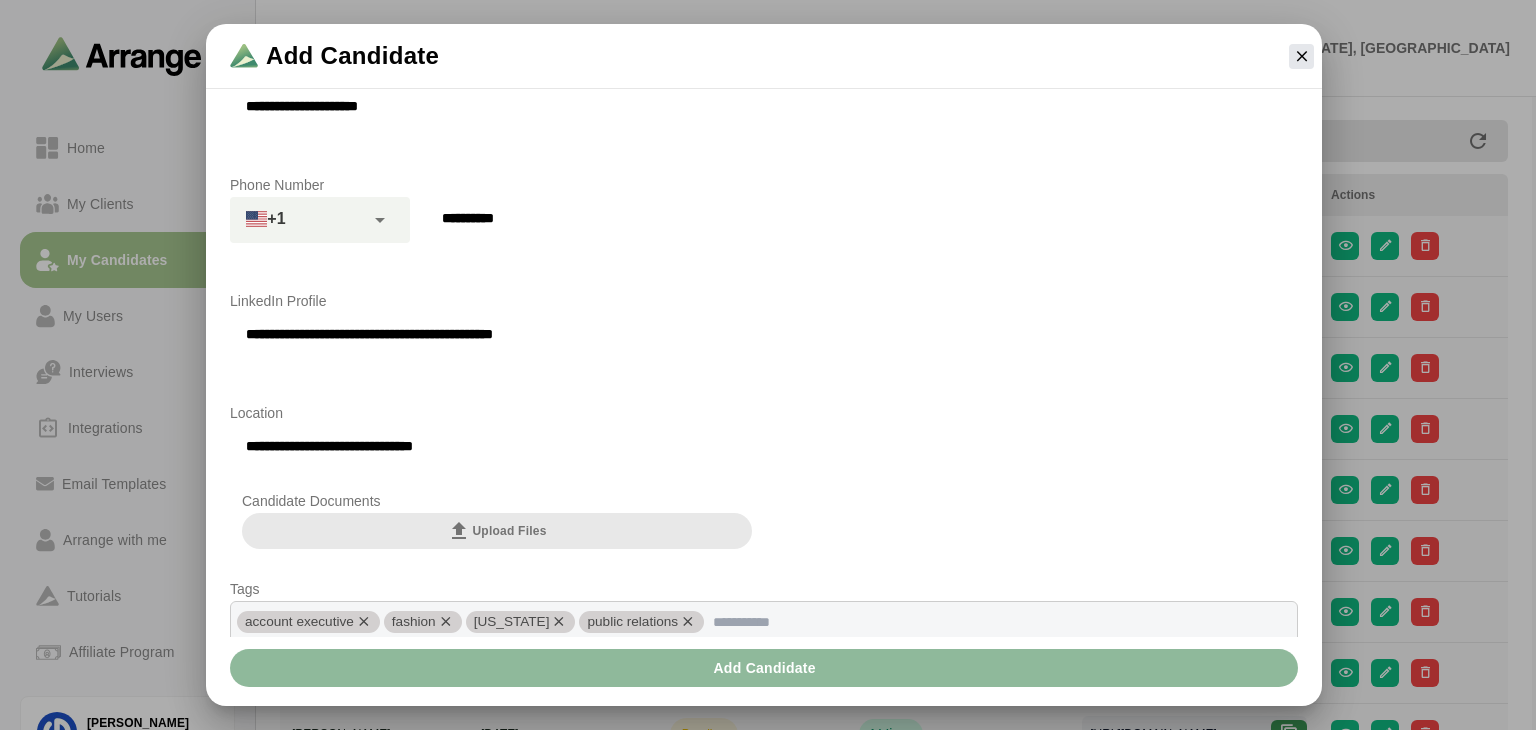 scroll, scrollTop: 364, scrollLeft: 0, axis: vertical 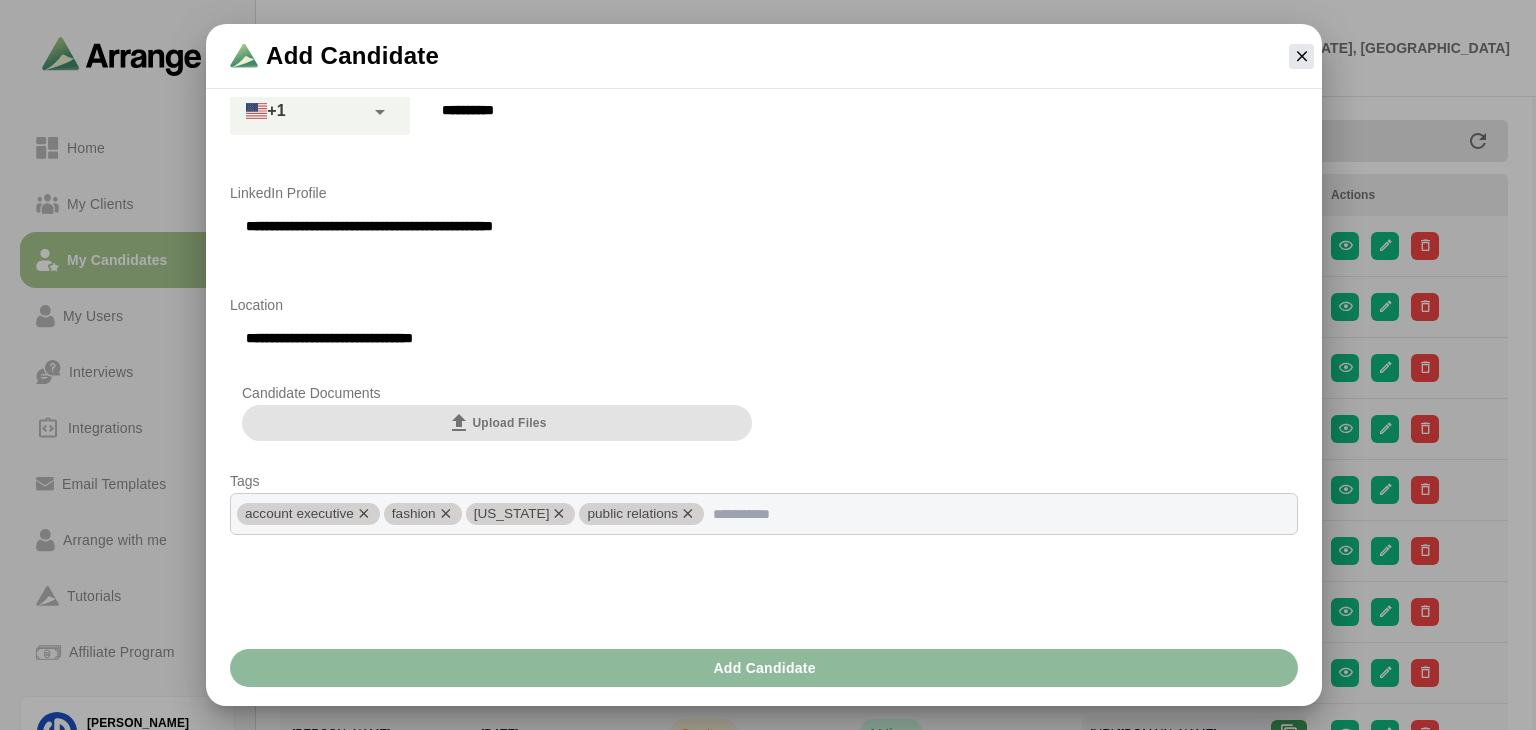 click on "Upload Files" at bounding box center (497, 423) 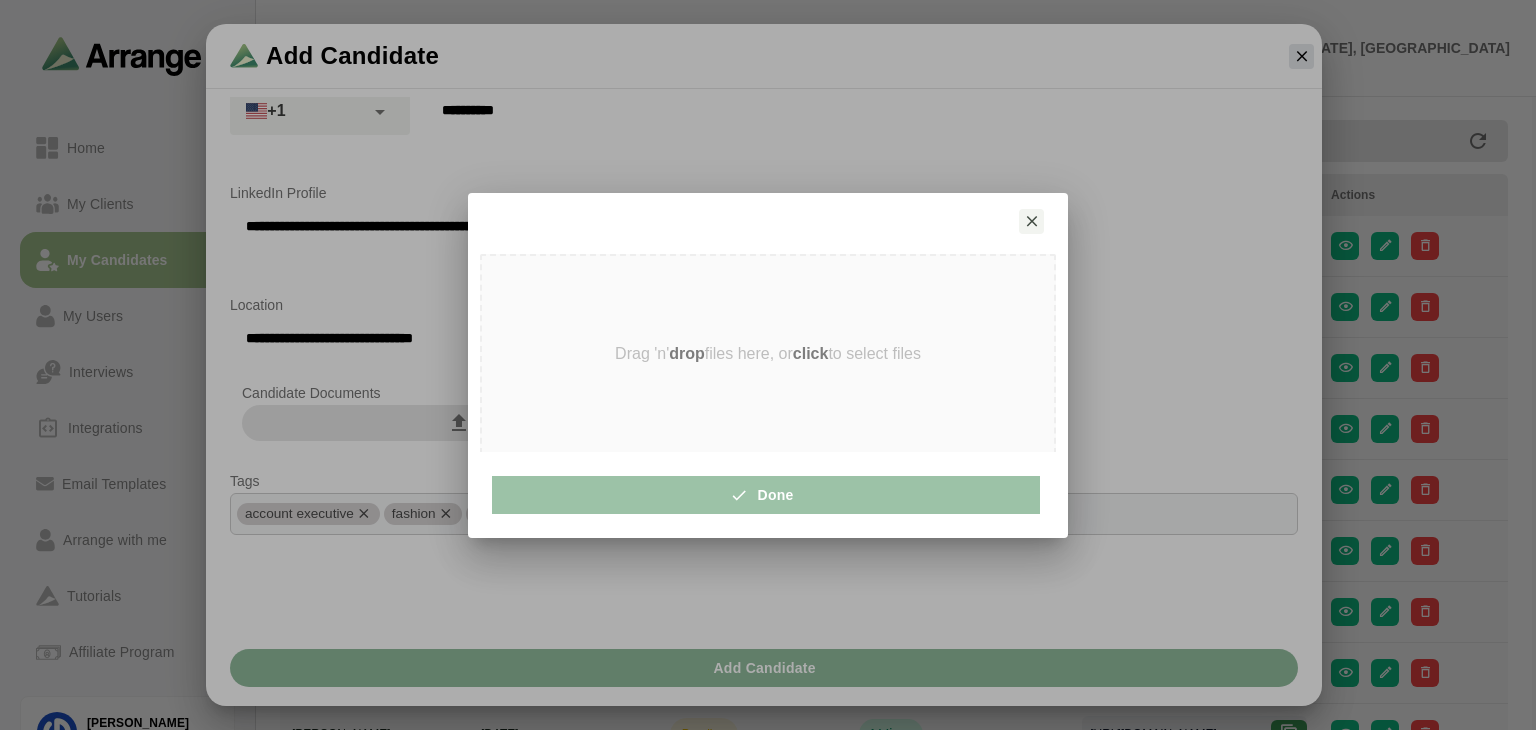 click on "click" at bounding box center (811, 353) 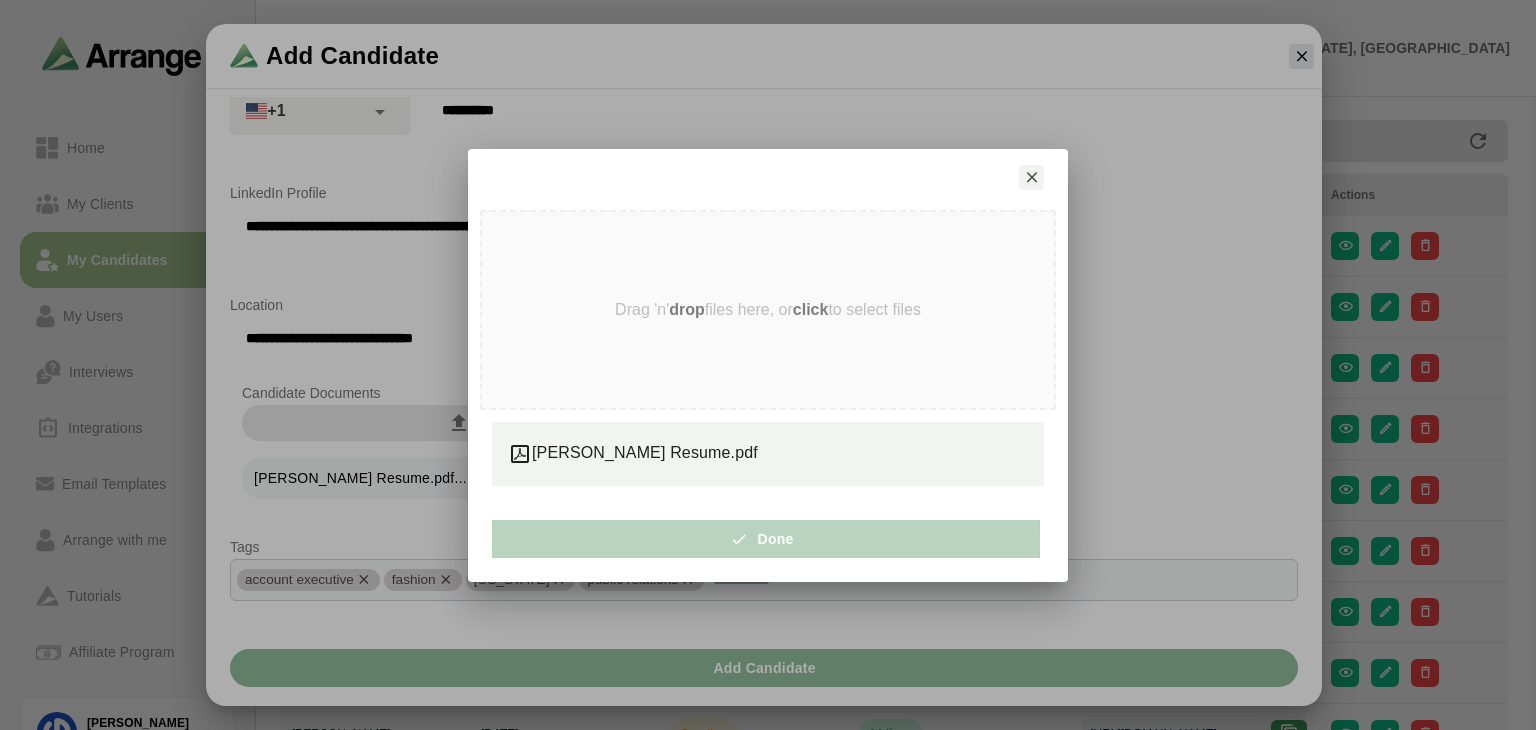 click on "Done" 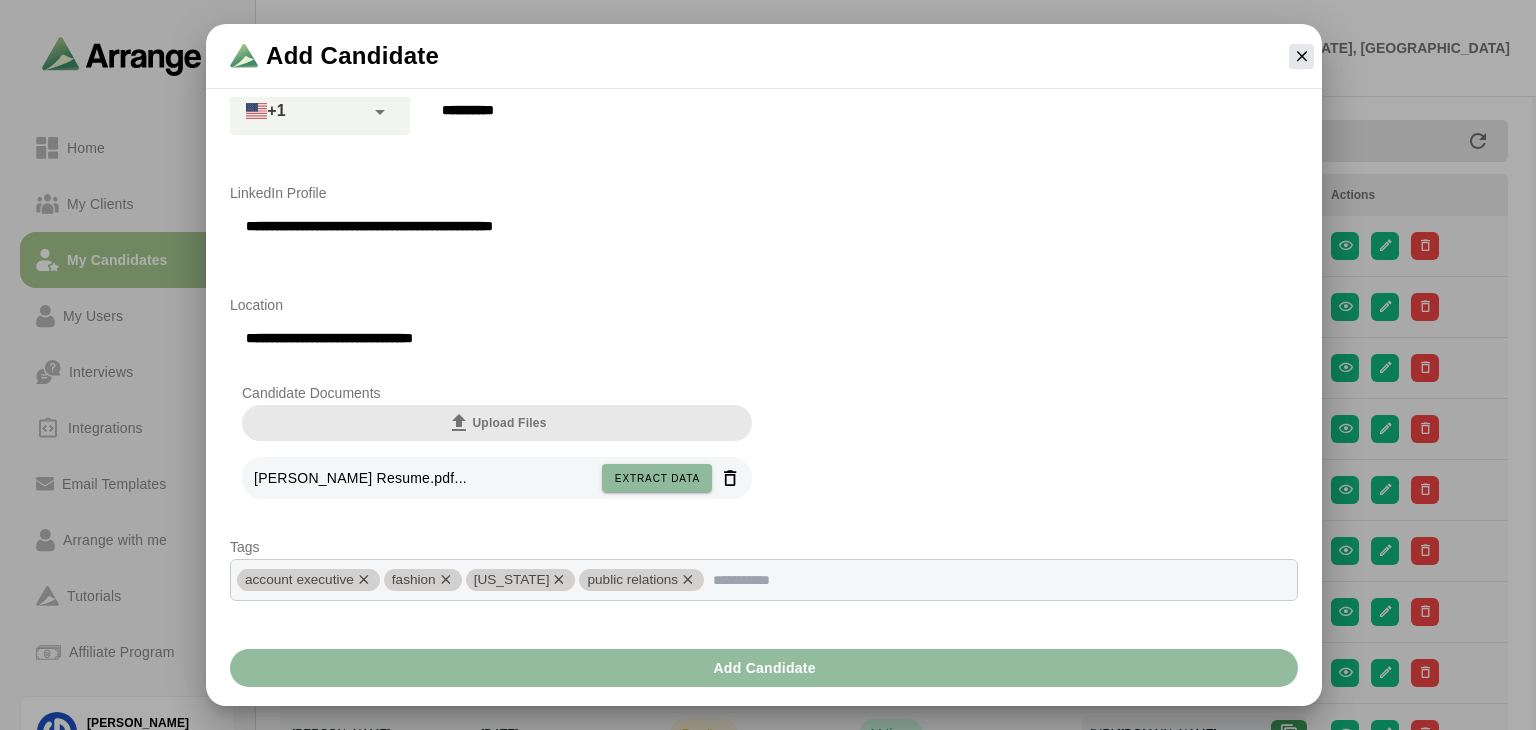 click on "Add Candidate" 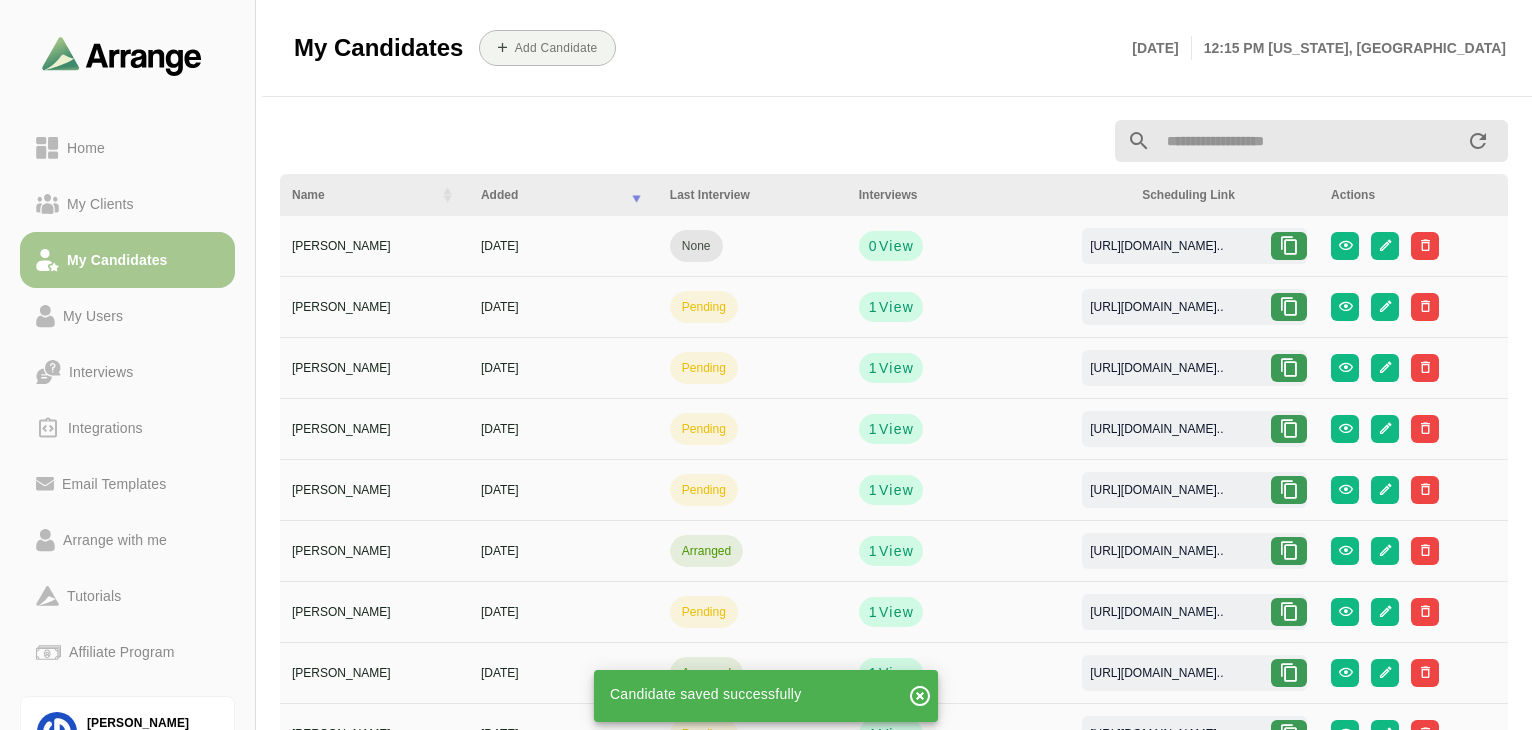 click at bounding box center [1289, 246] 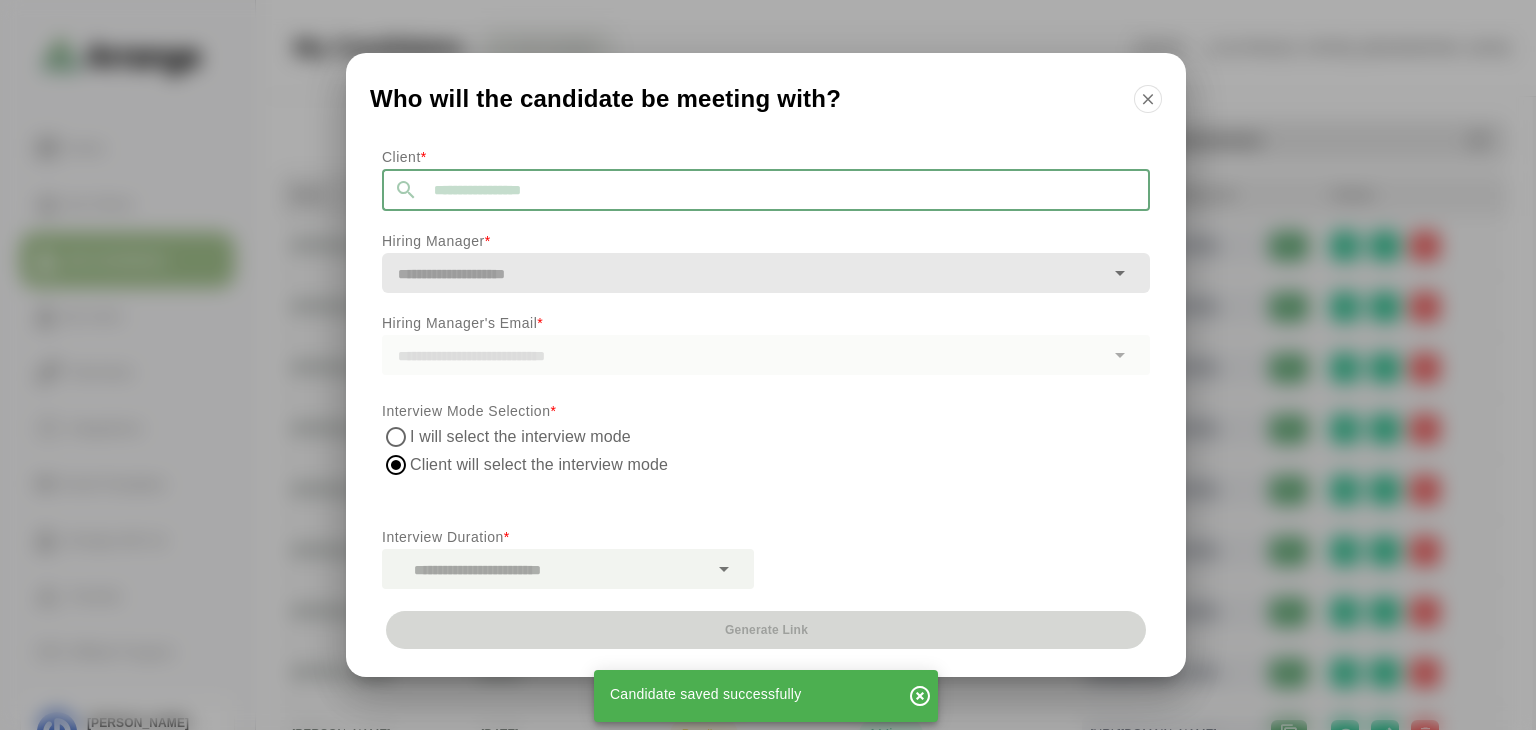 click 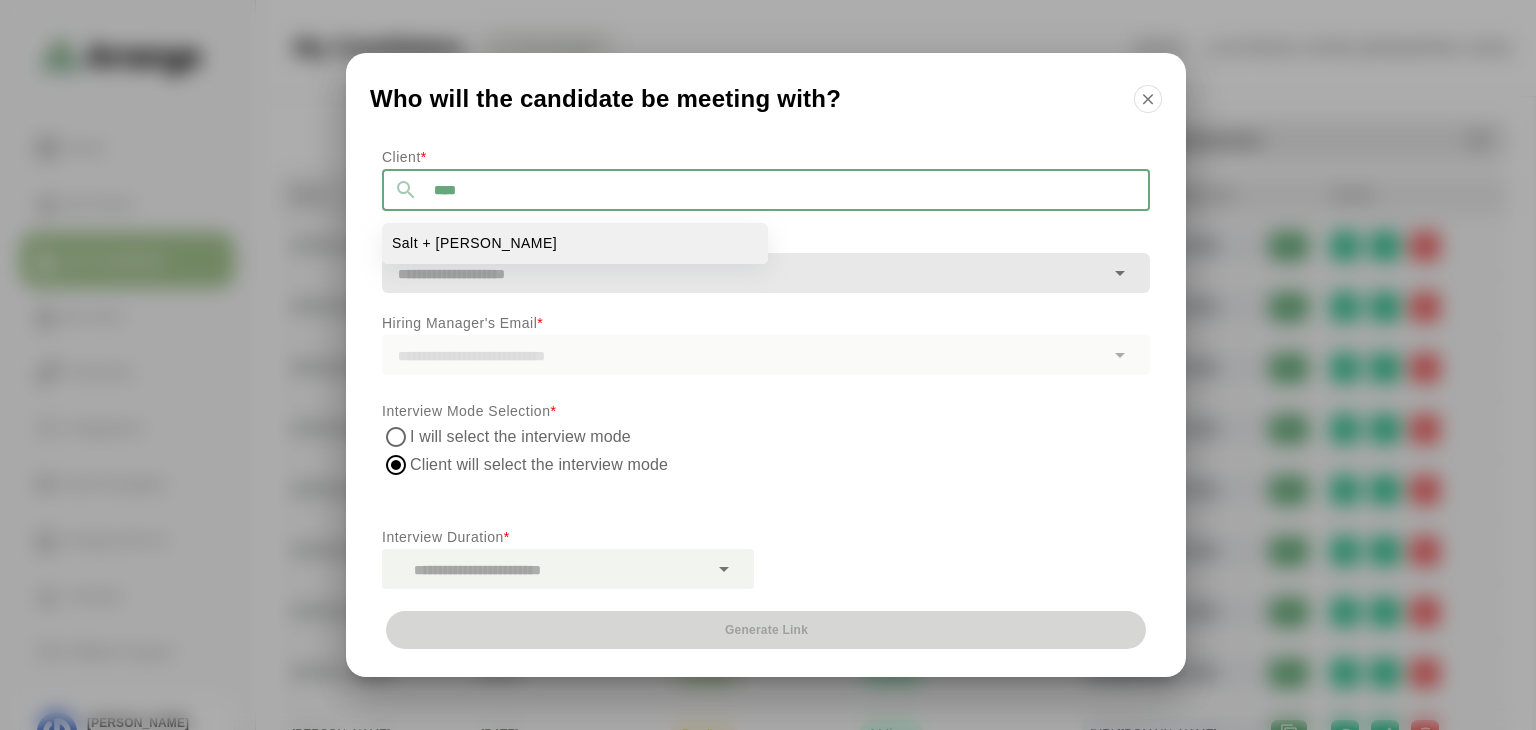 click on "Salt + [PERSON_NAME]" 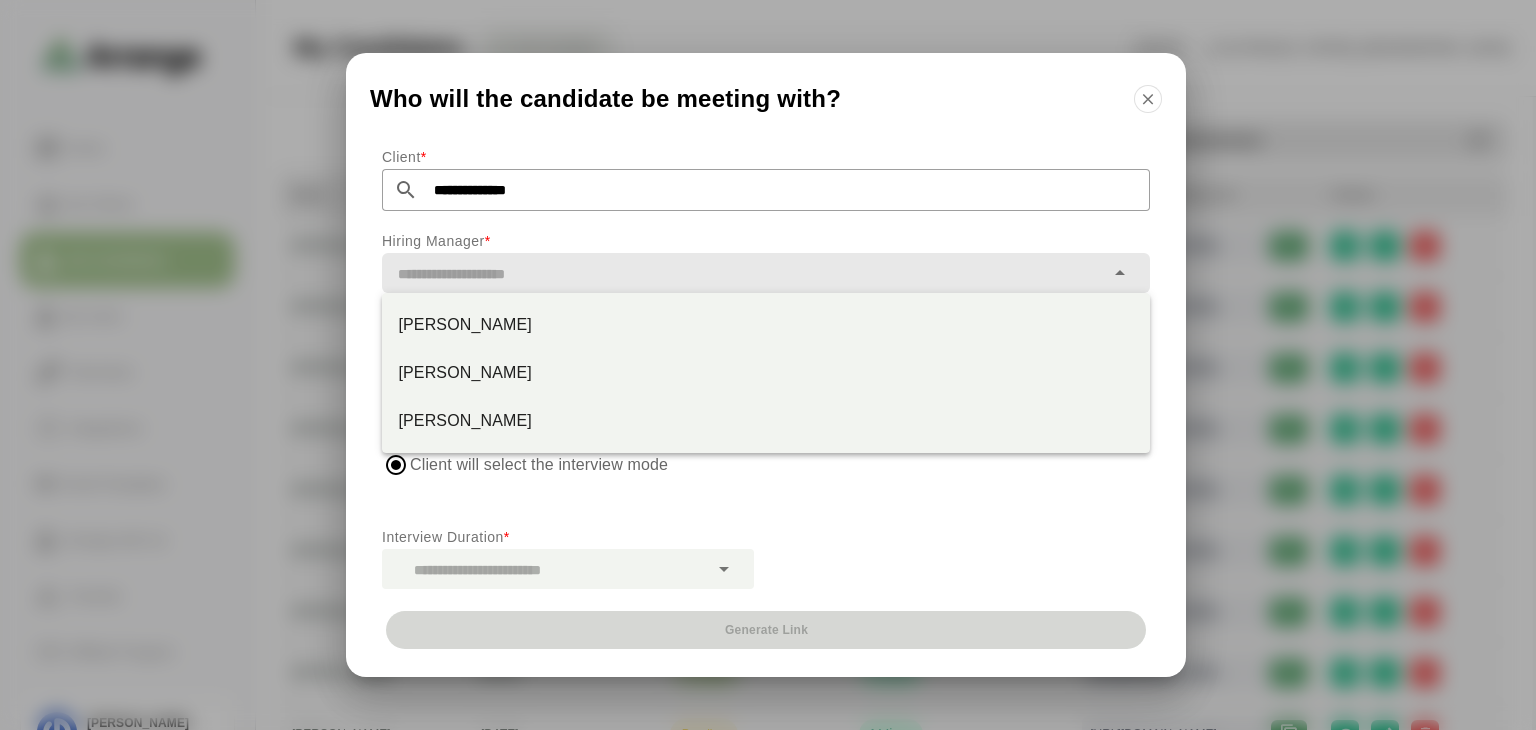 click 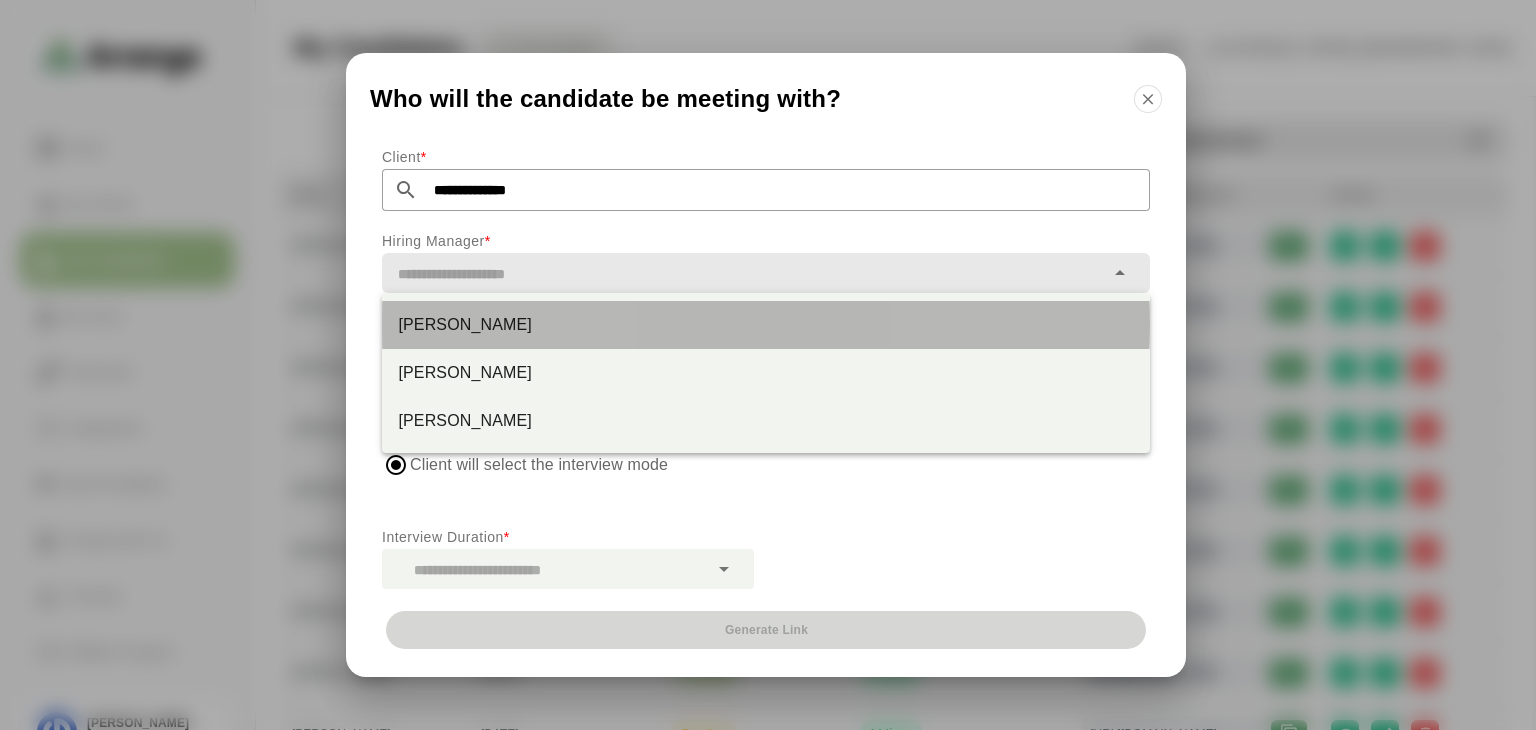 click on "[PERSON_NAME]" at bounding box center [766, 325] 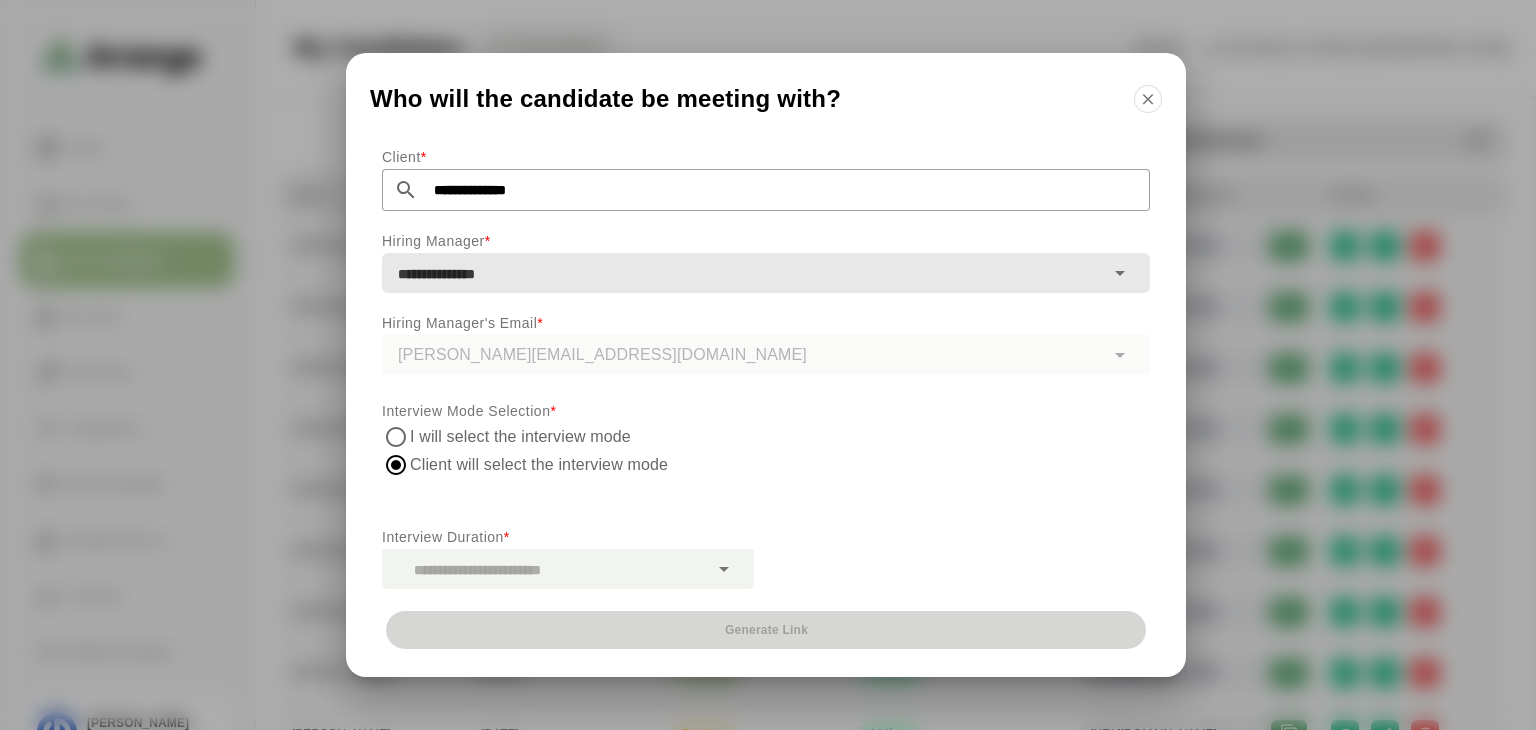 type 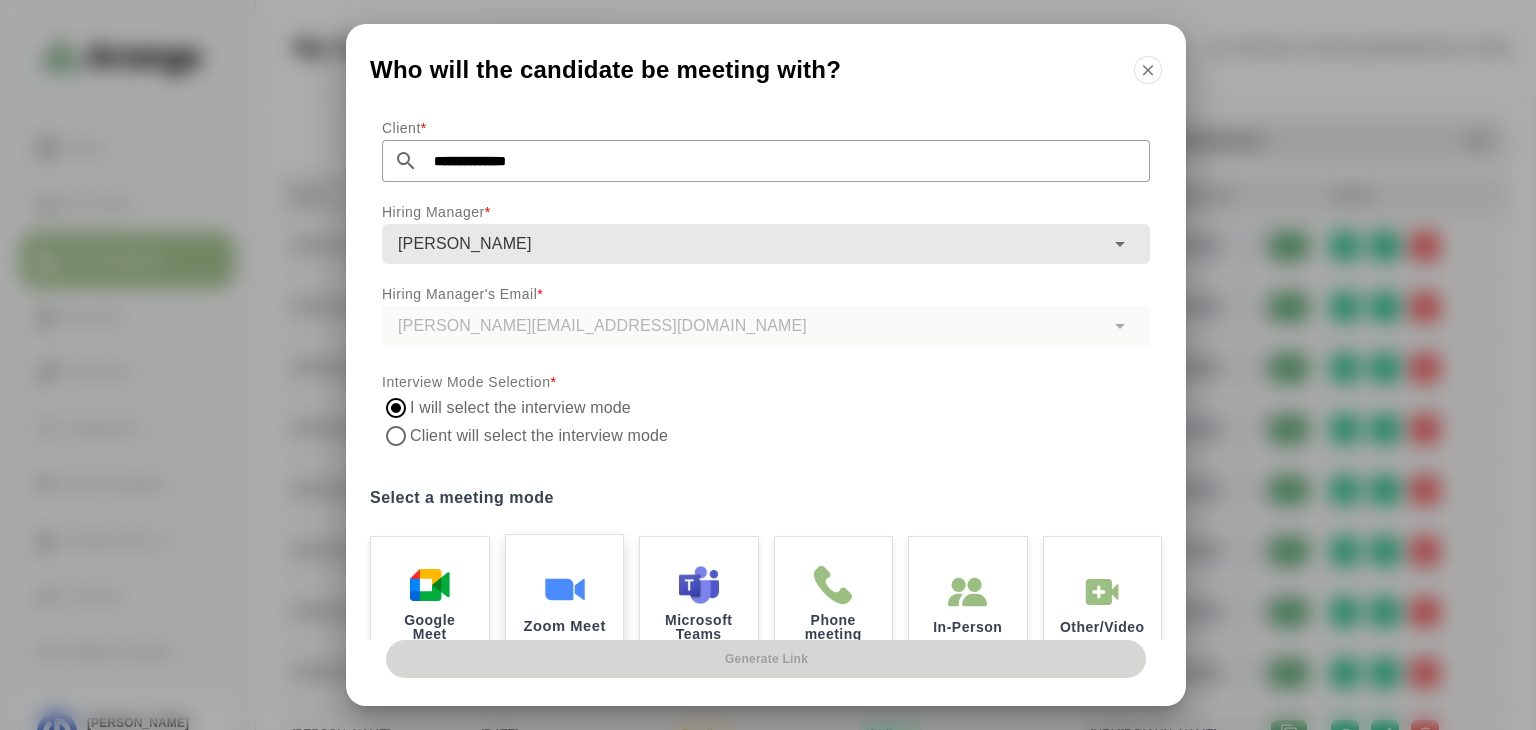 click on "Zoom Meet" at bounding box center [564, 601] 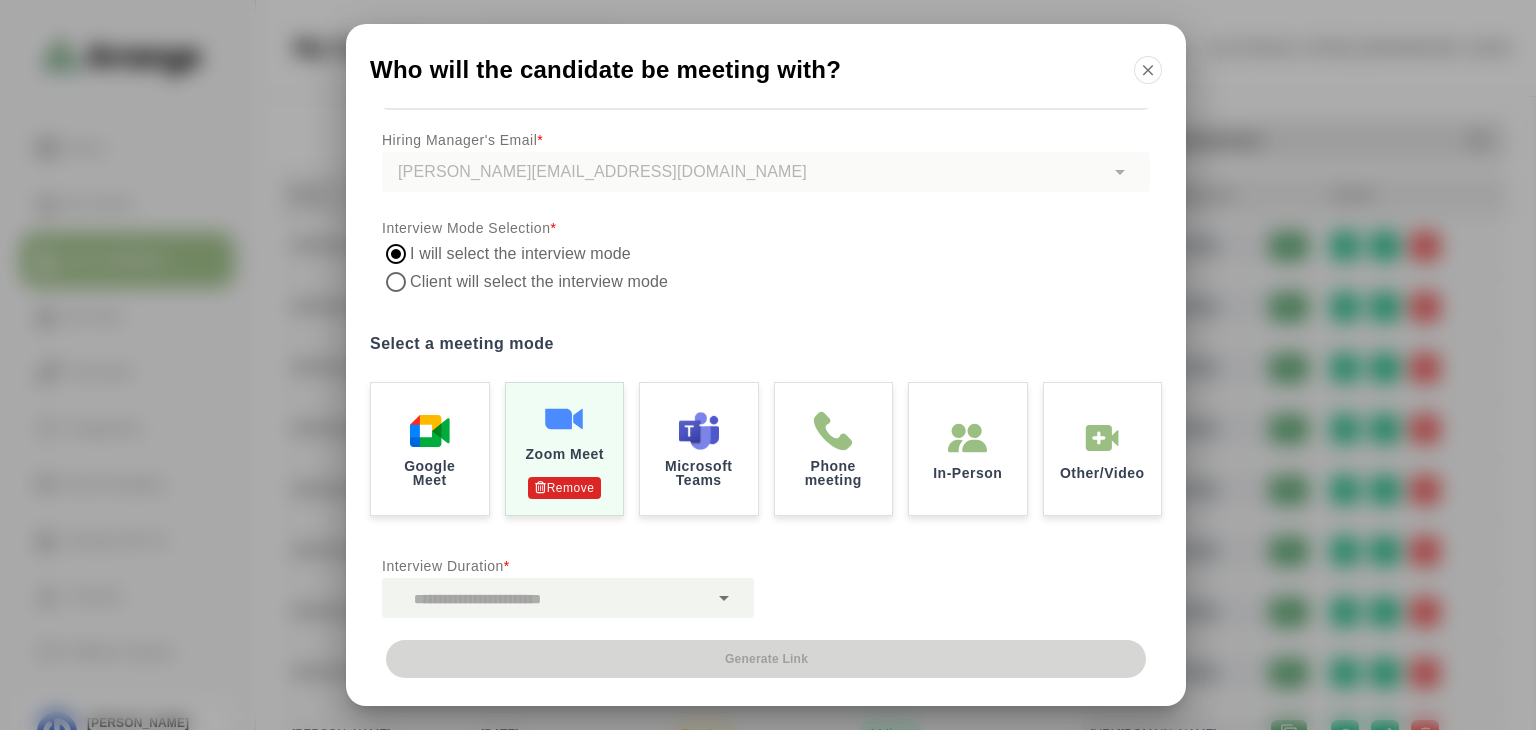 scroll, scrollTop: 153, scrollLeft: 0, axis: vertical 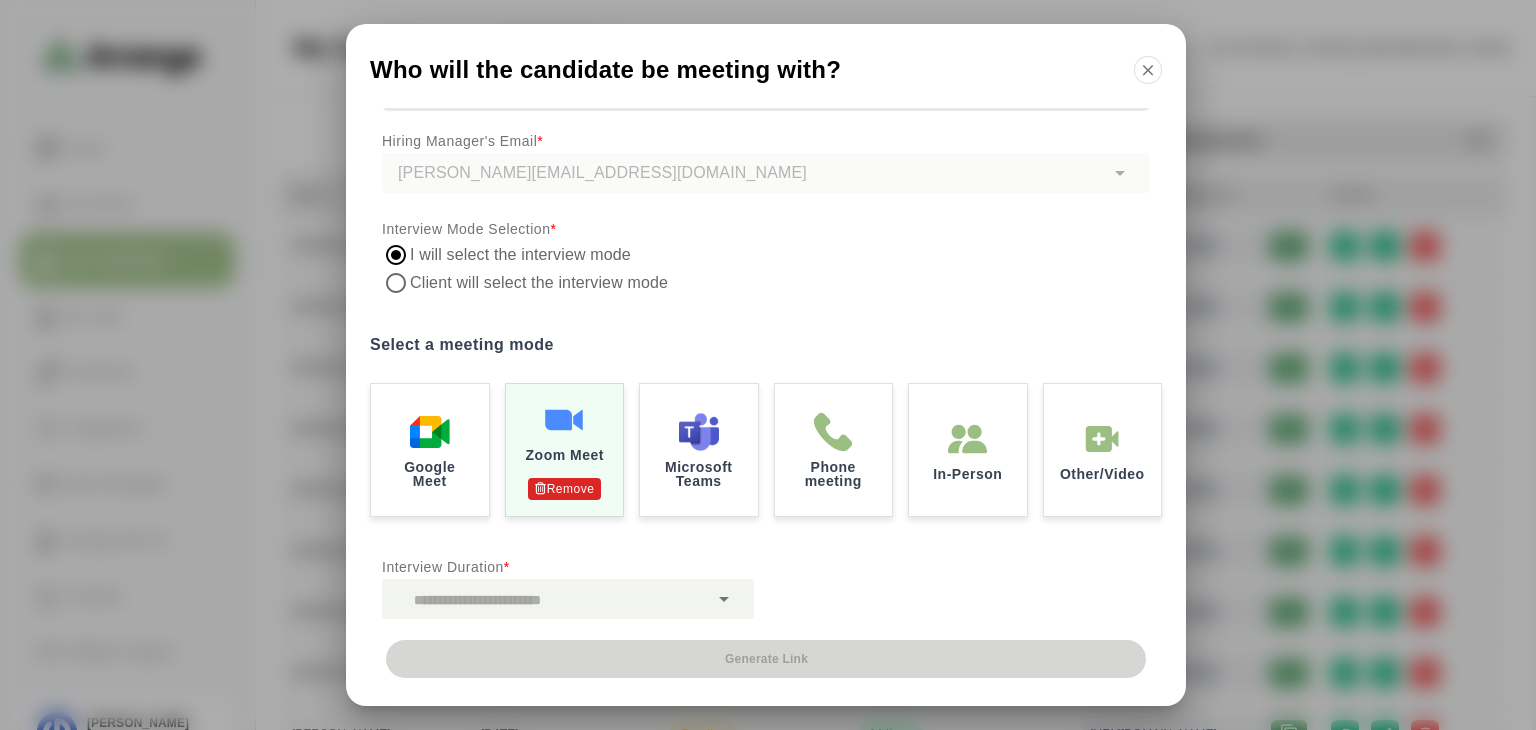 click 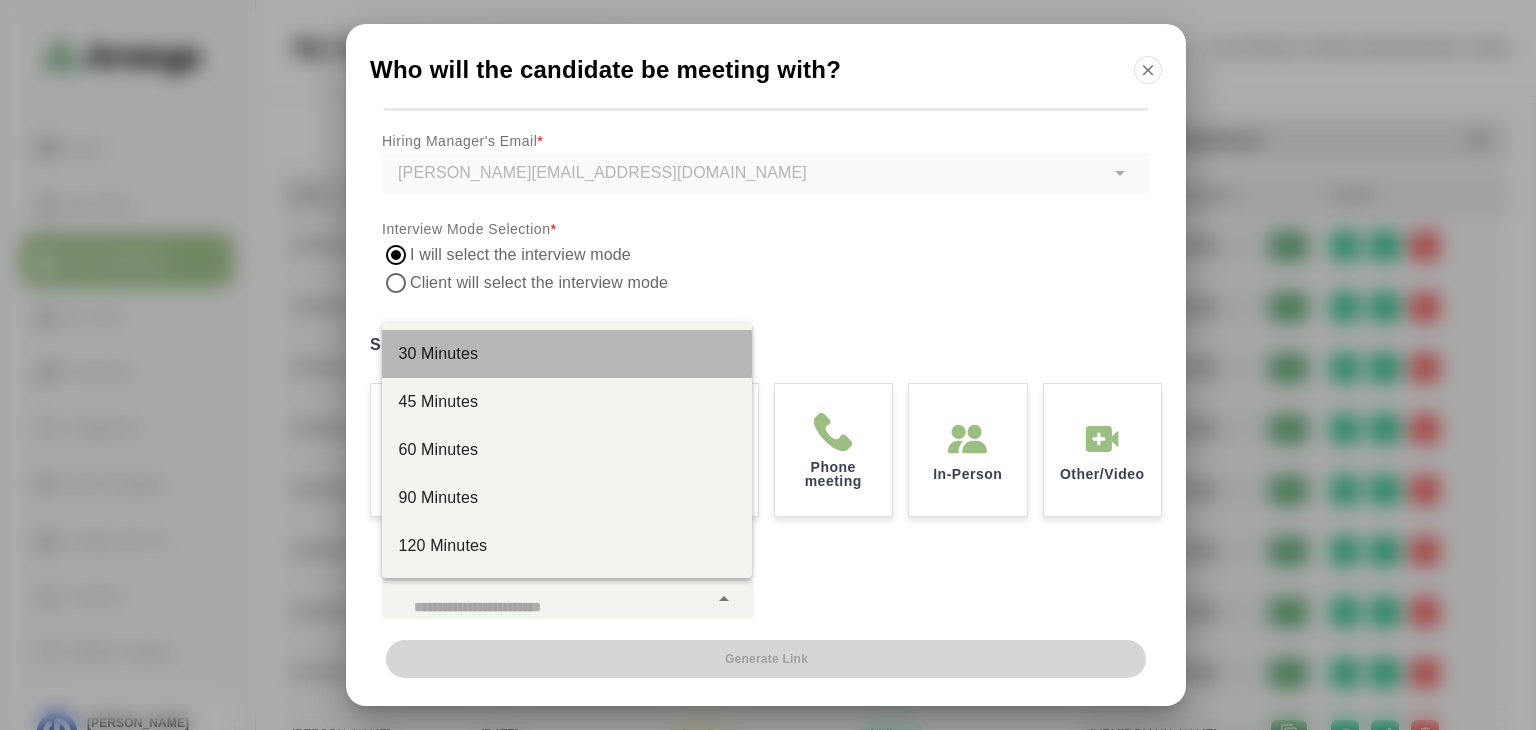 click on "30 Minutes" at bounding box center (567, 354) 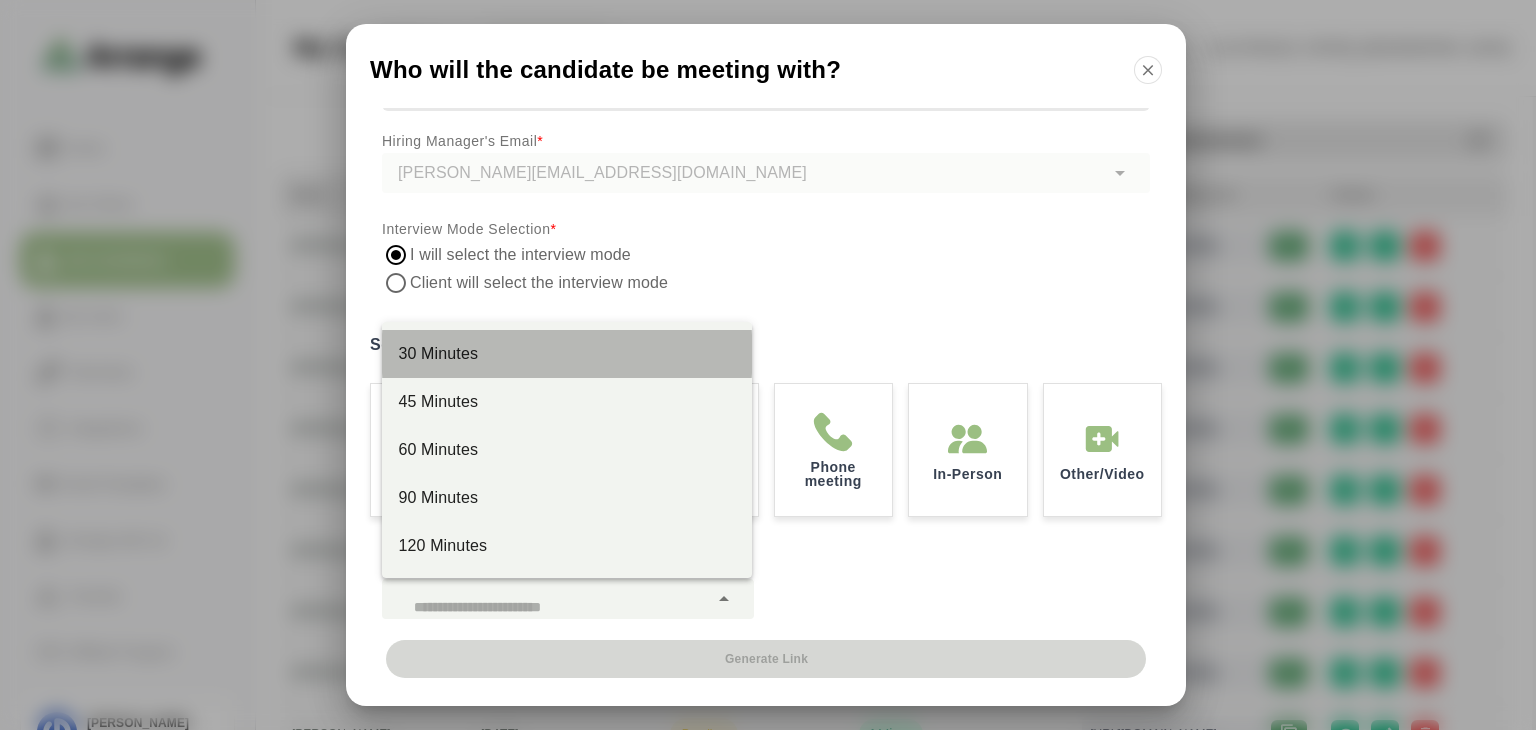 type on "**" 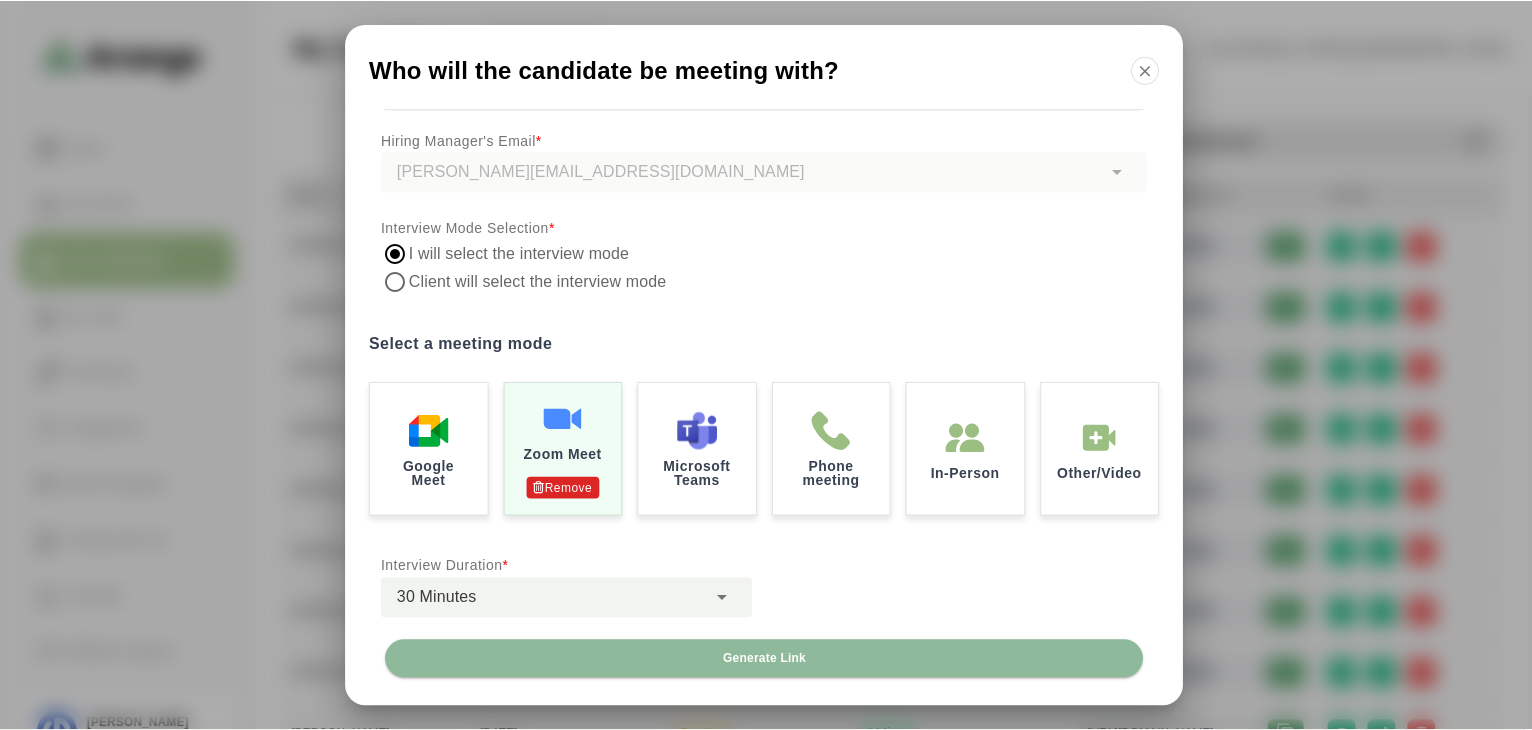 scroll, scrollTop: 0, scrollLeft: 0, axis: both 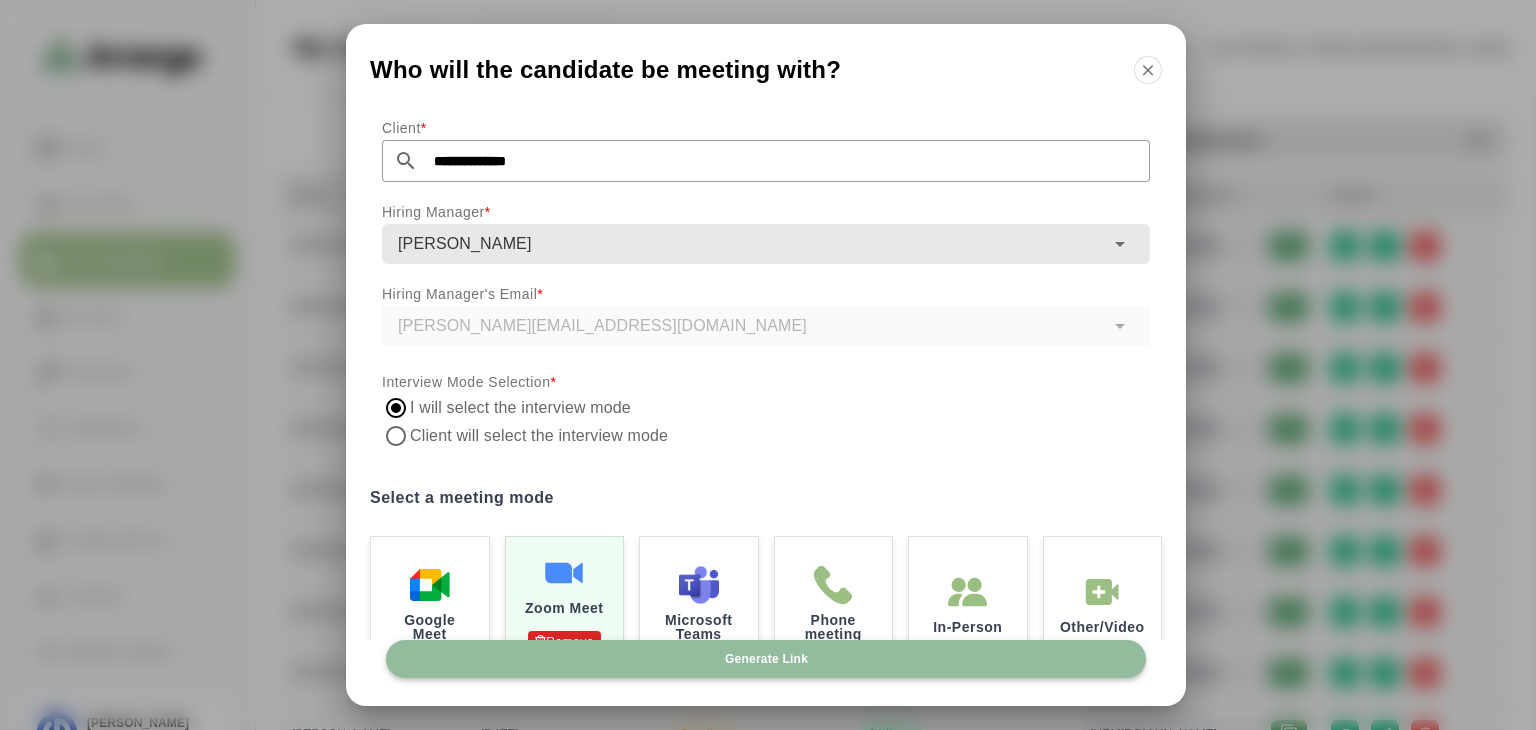 click on "Generate Link" at bounding box center [766, 659] 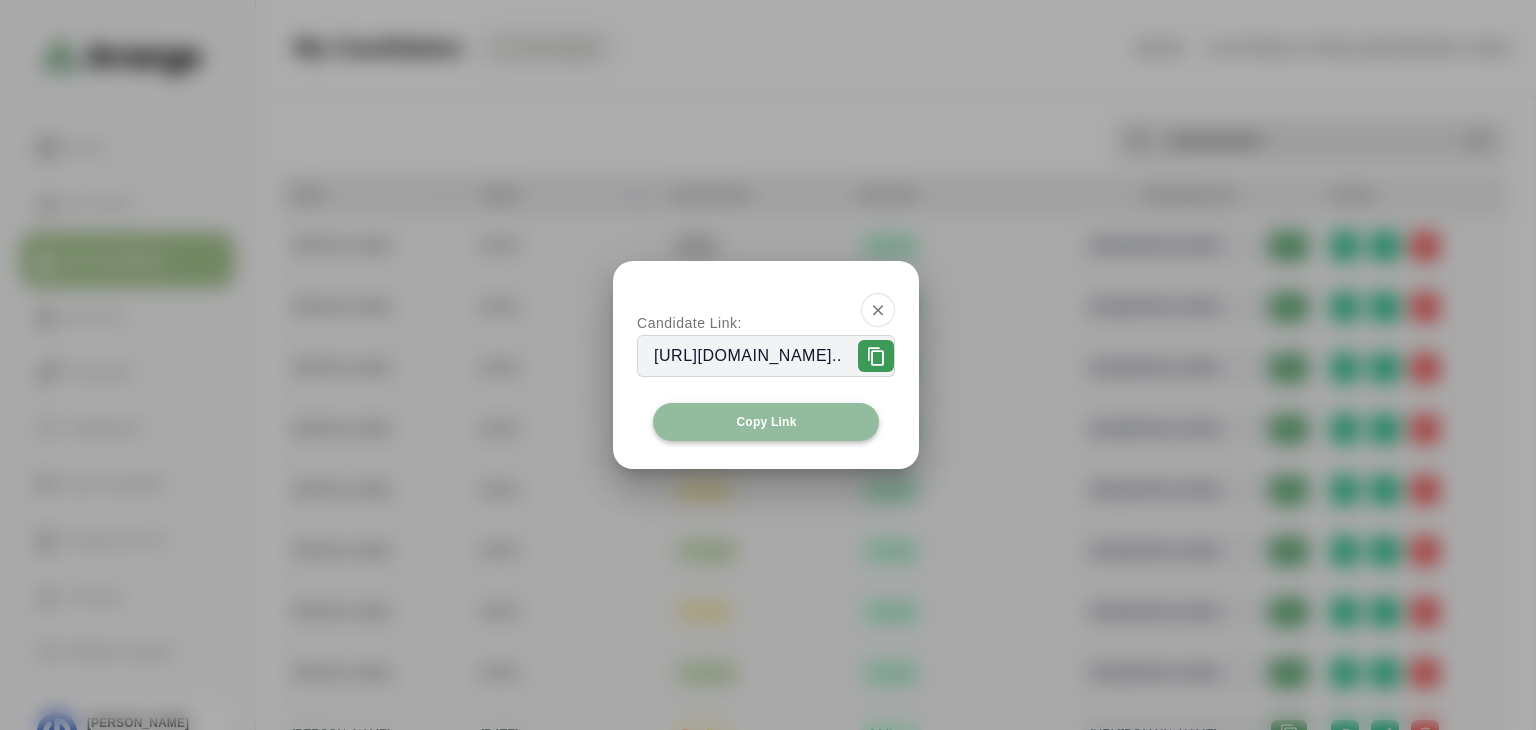 click on "Copy Link" at bounding box center [766, 422] 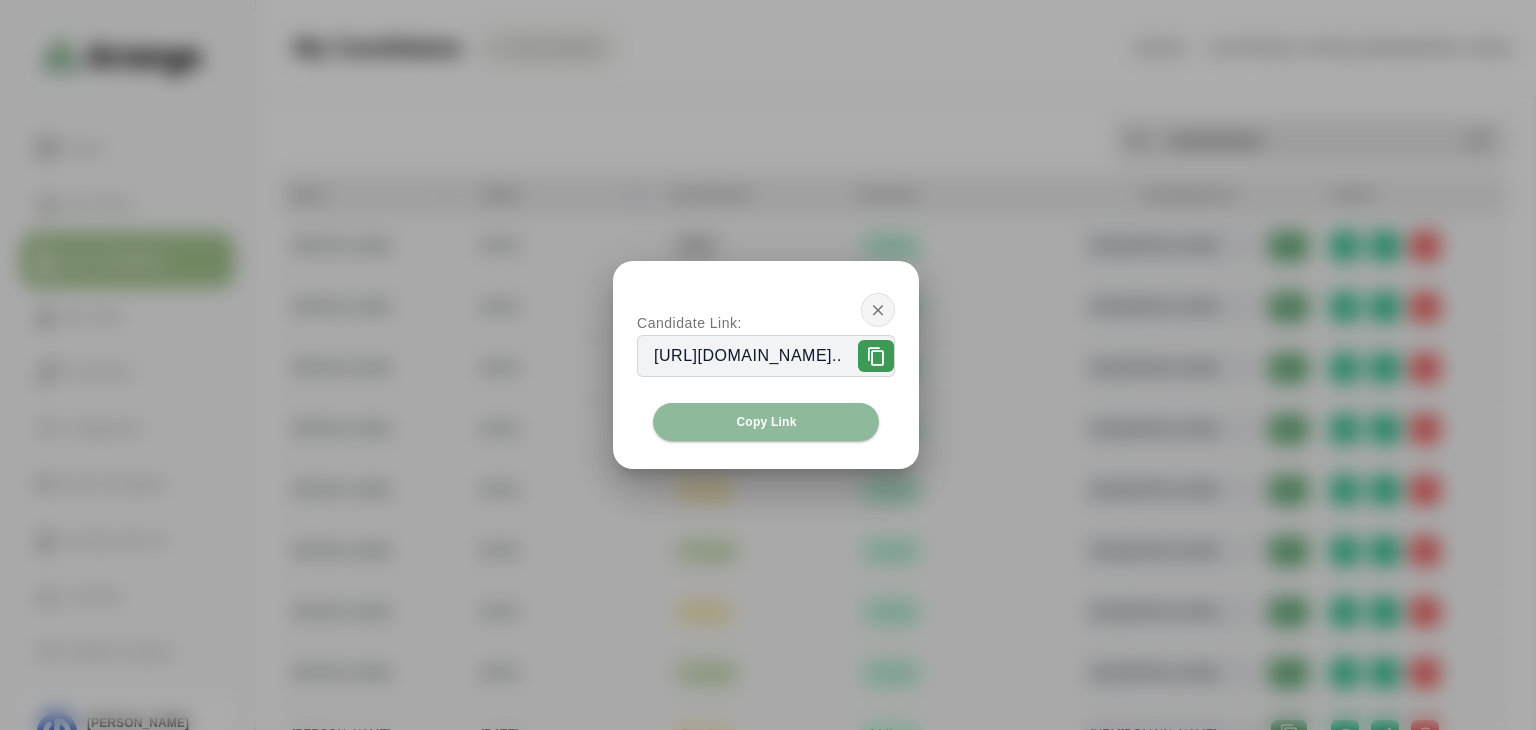 click 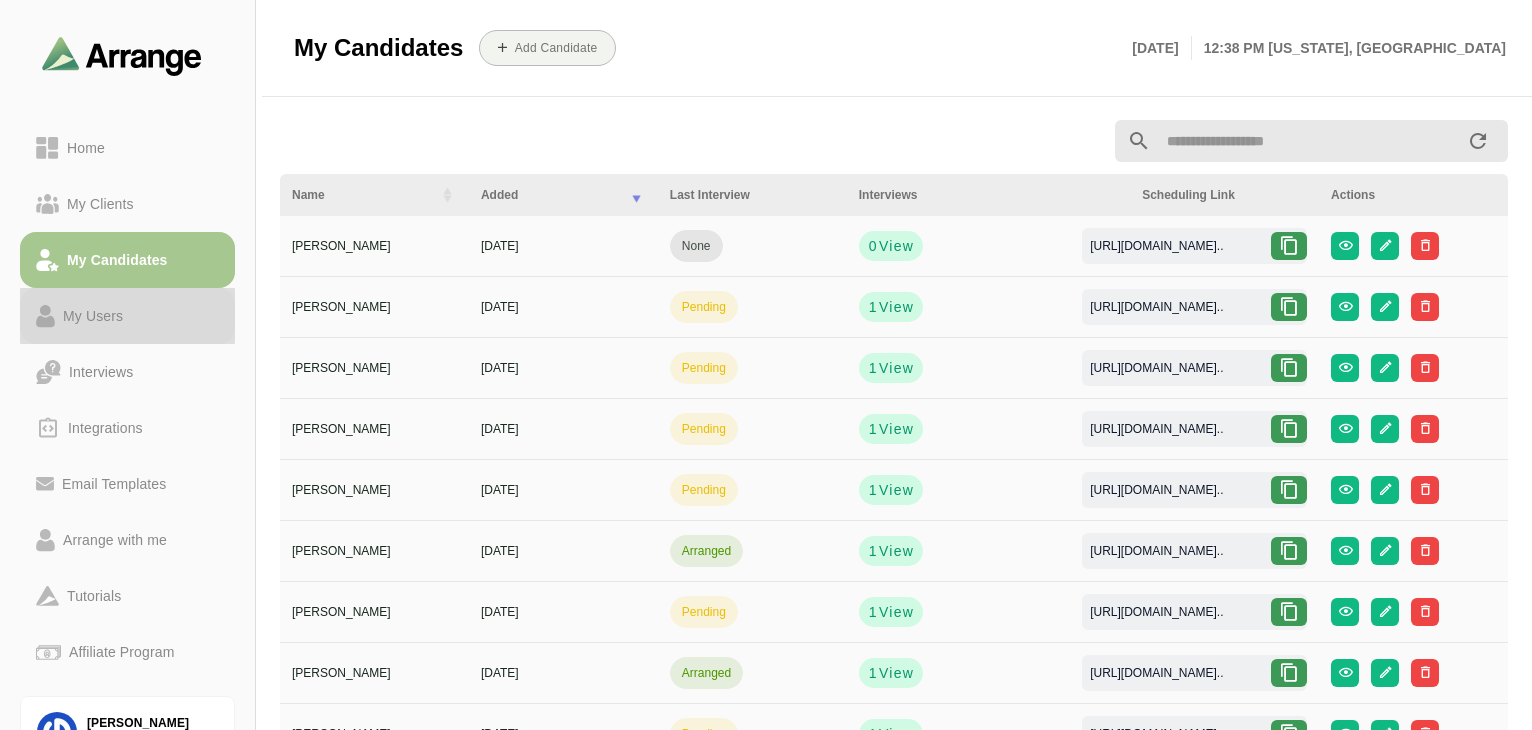click on "My Users" at bounding box center [93, 316] 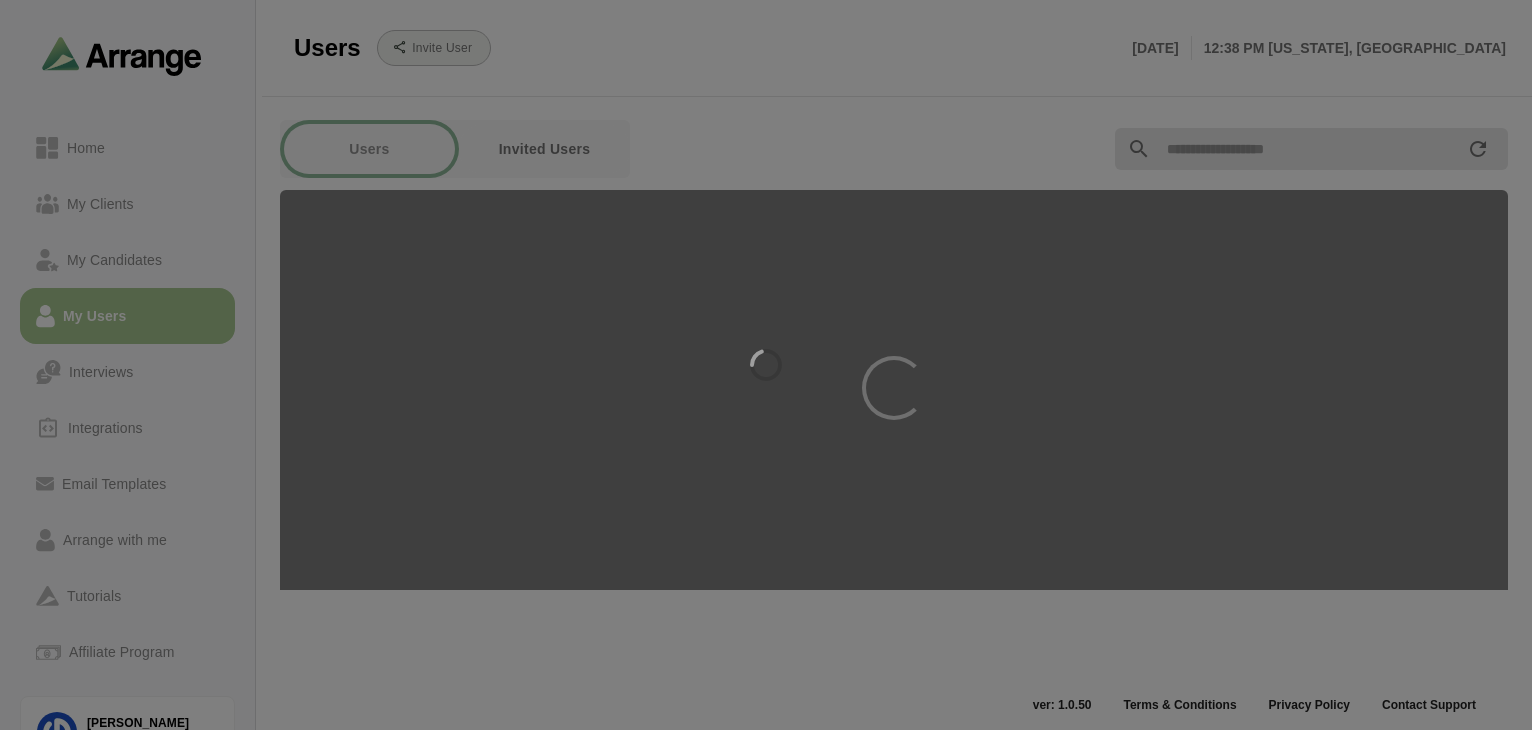 click 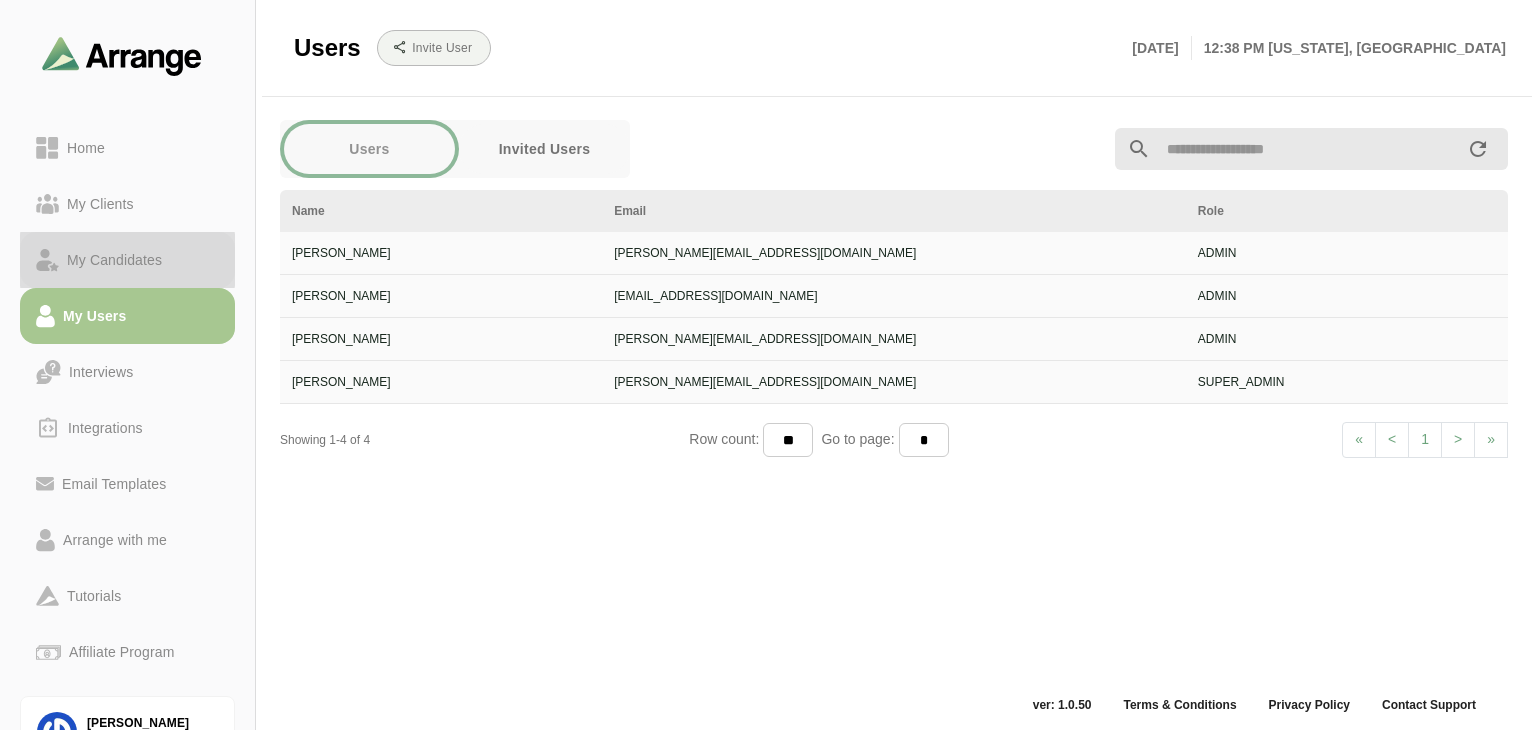 click on "My Candidates" at bounding box center (114, 260) 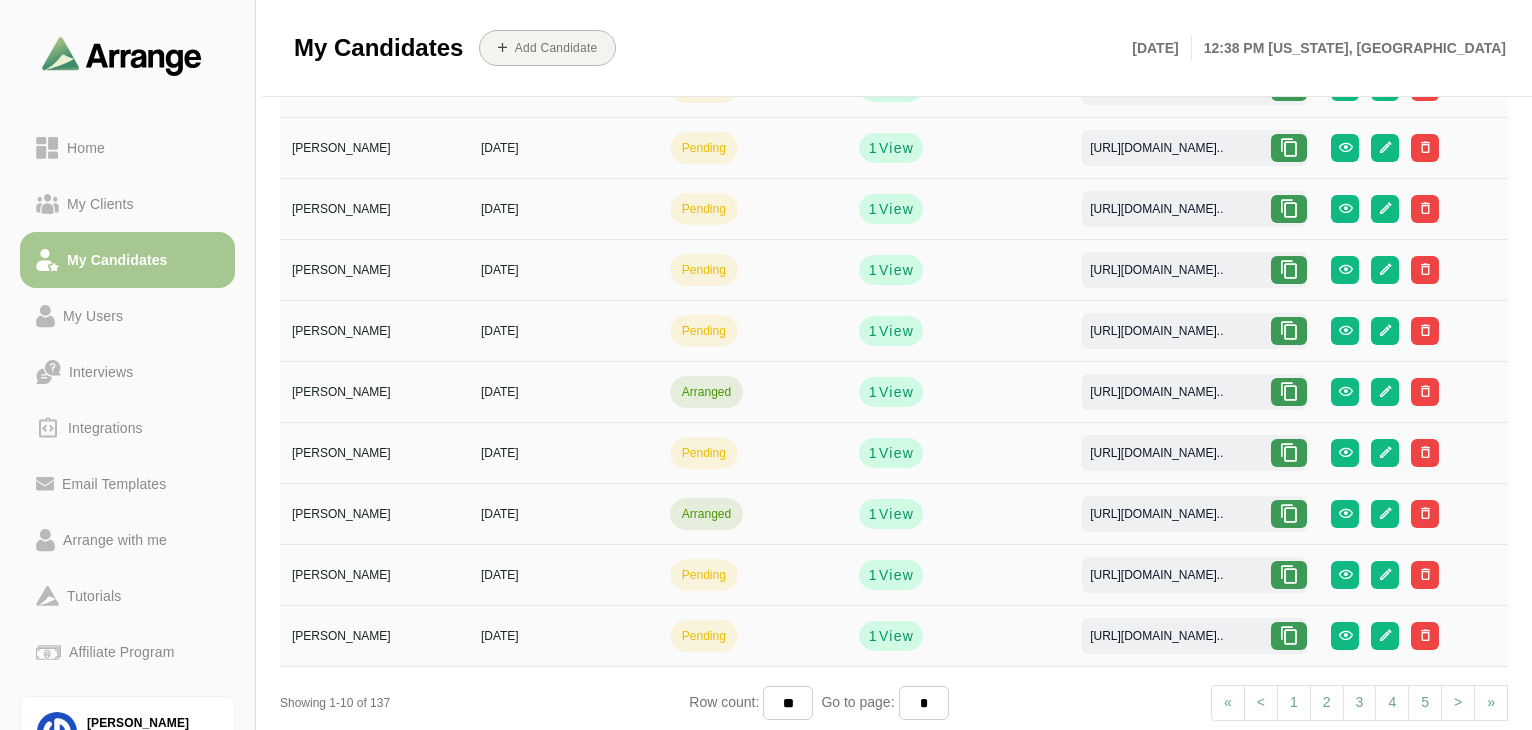 scroll, scrollTop: 160, scrollLeft: 0, axis: vertical 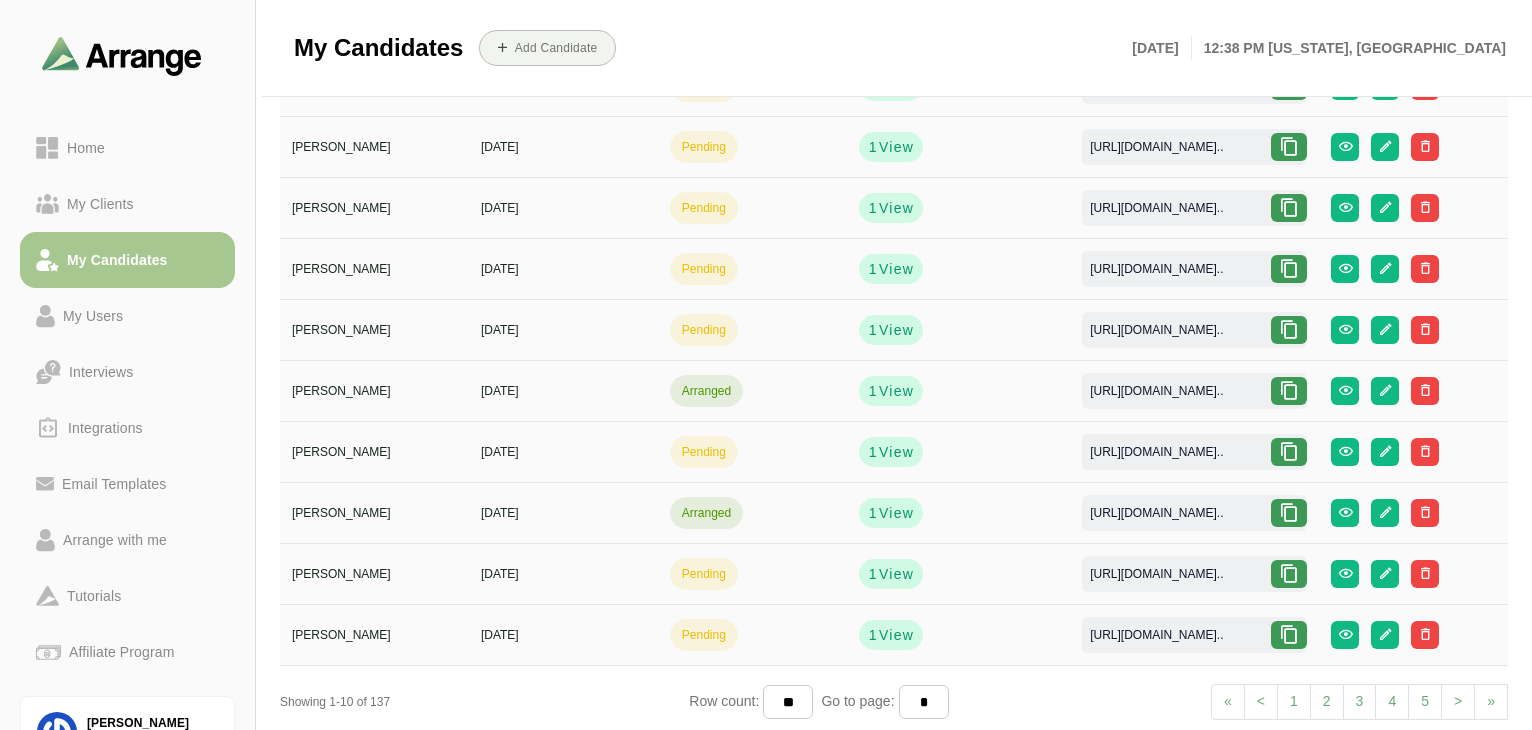click on "2" at bounding box center [1327, 702] 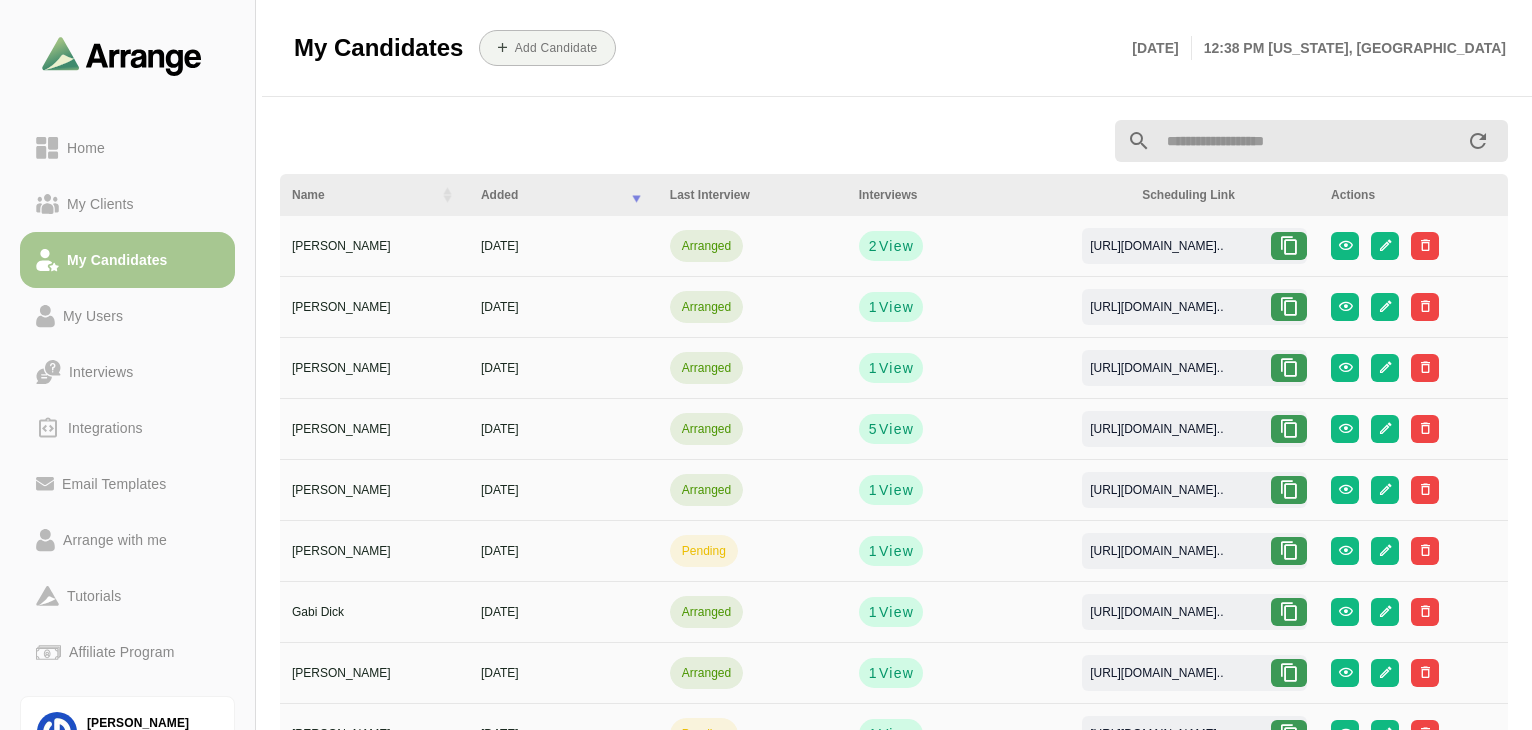 scroll, scrollTop: 0, scrollLeft: 0, axis: both 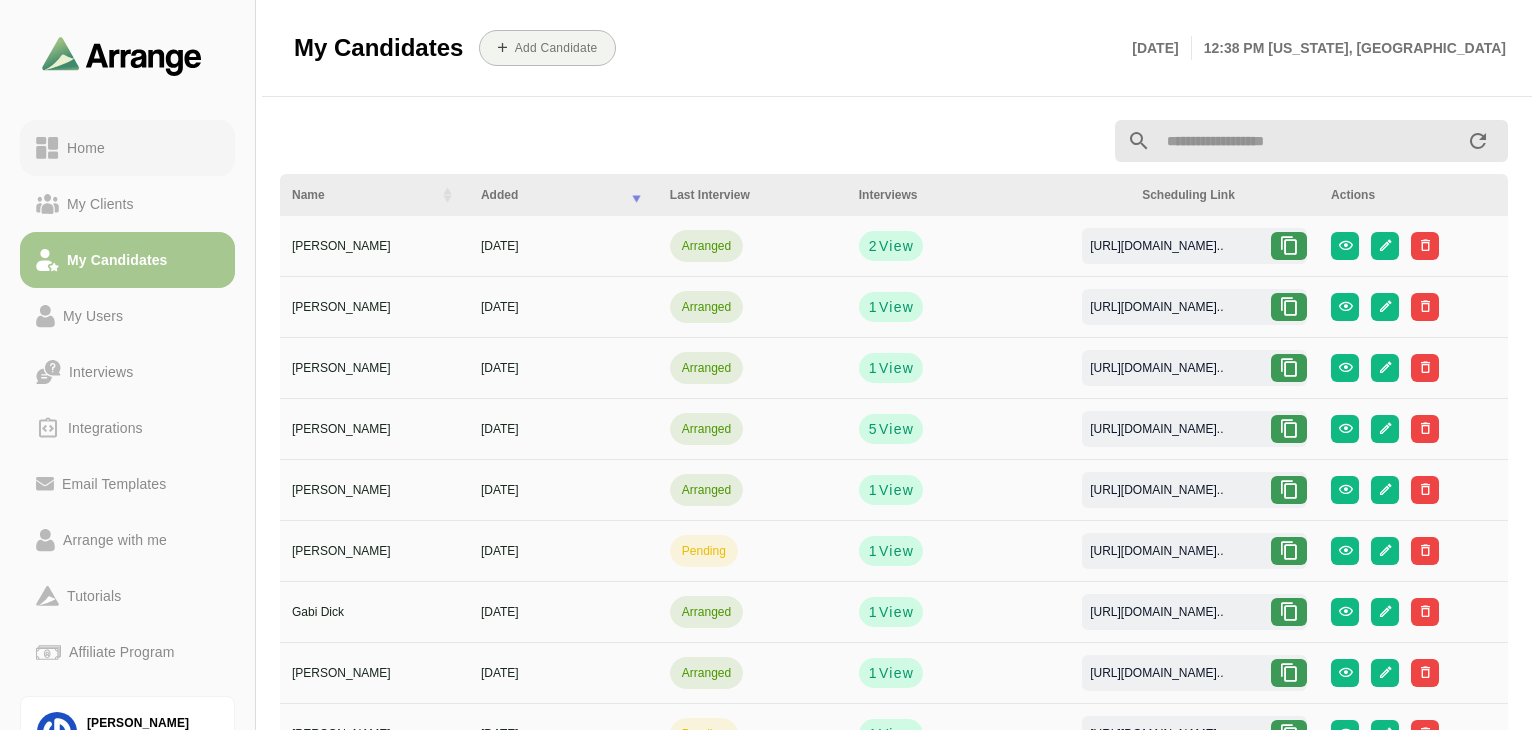 click on "Home" at bounding box center (86, 148) 